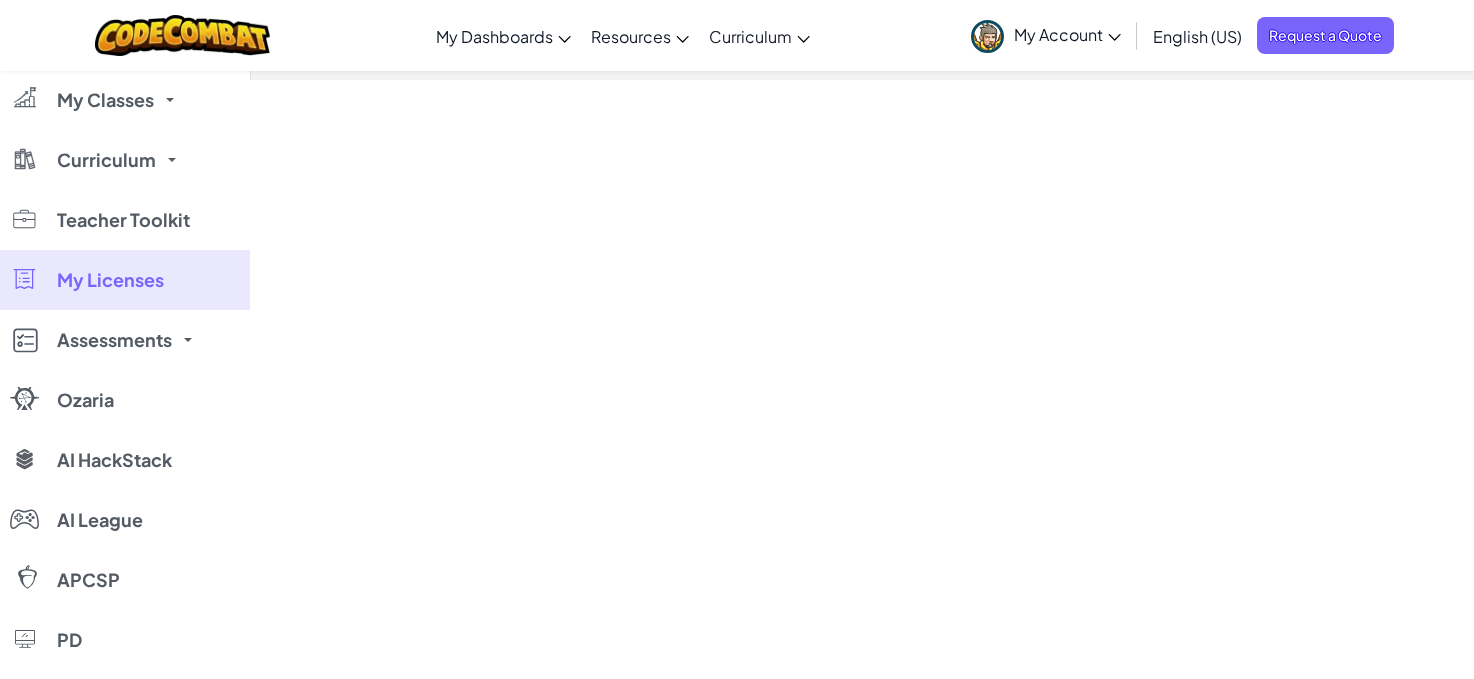 scroll, scrollTop: 0, scrollLeft: 0, axis: both 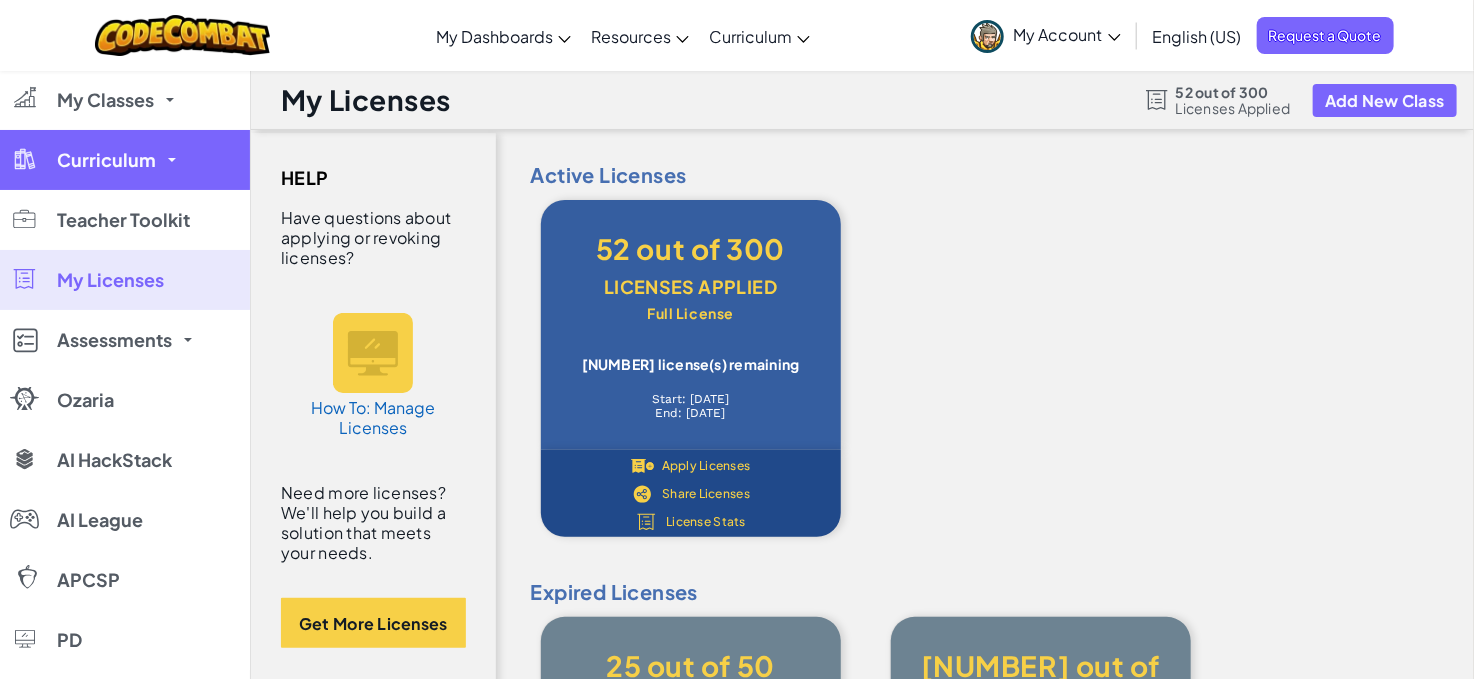 click on "Curriculum" at bounding box center (106, 160) 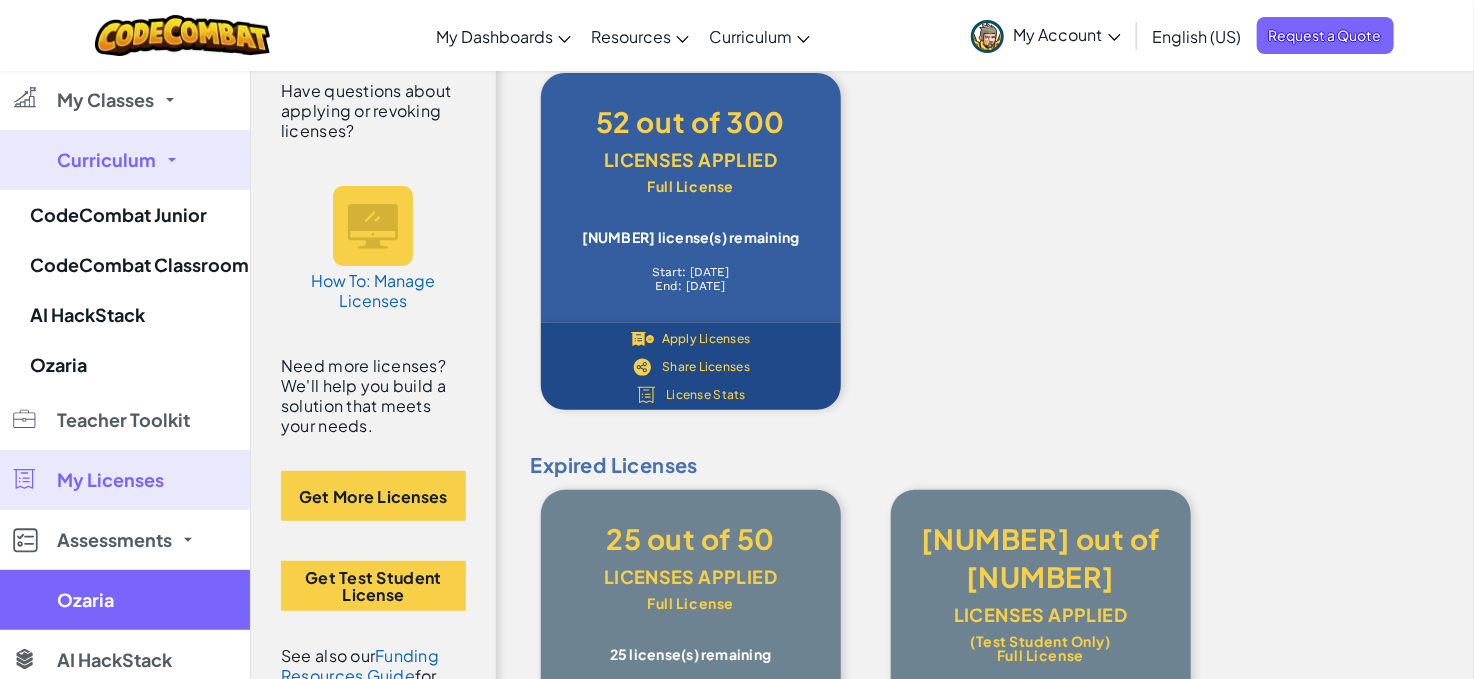scroll, scrollTop: 133, scrollLeft: 0, axis: vertical 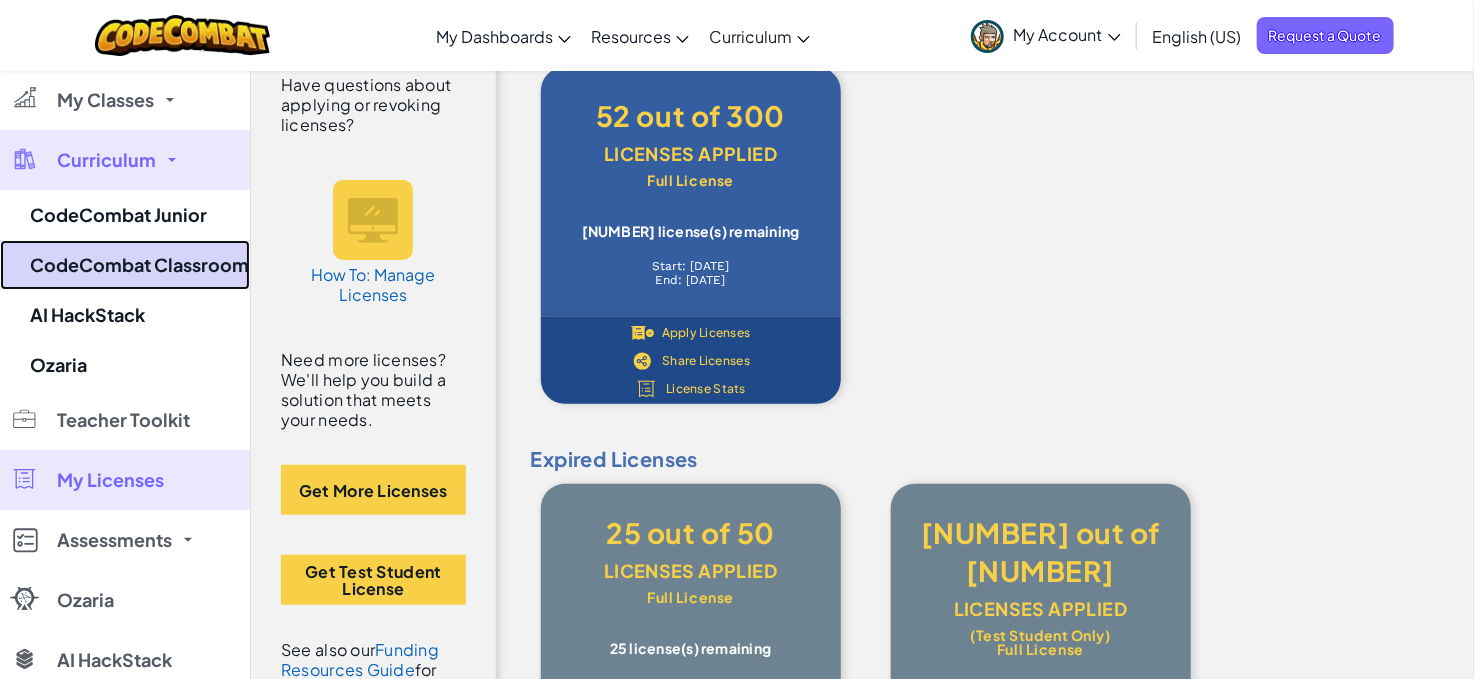 click on "CodeCombat Classroom" at bounding box center [125, 265] 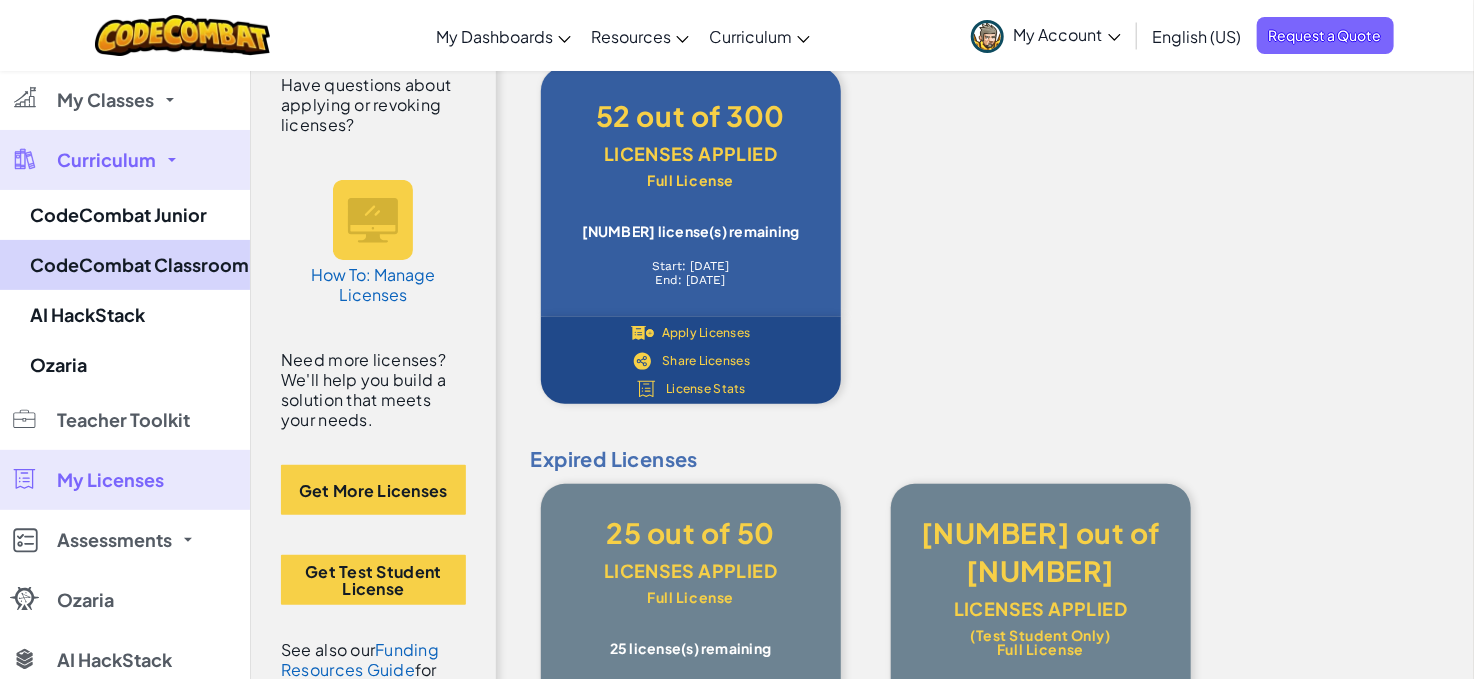scroll, scrollTop: 0, scrollLeft: 0, axis: both 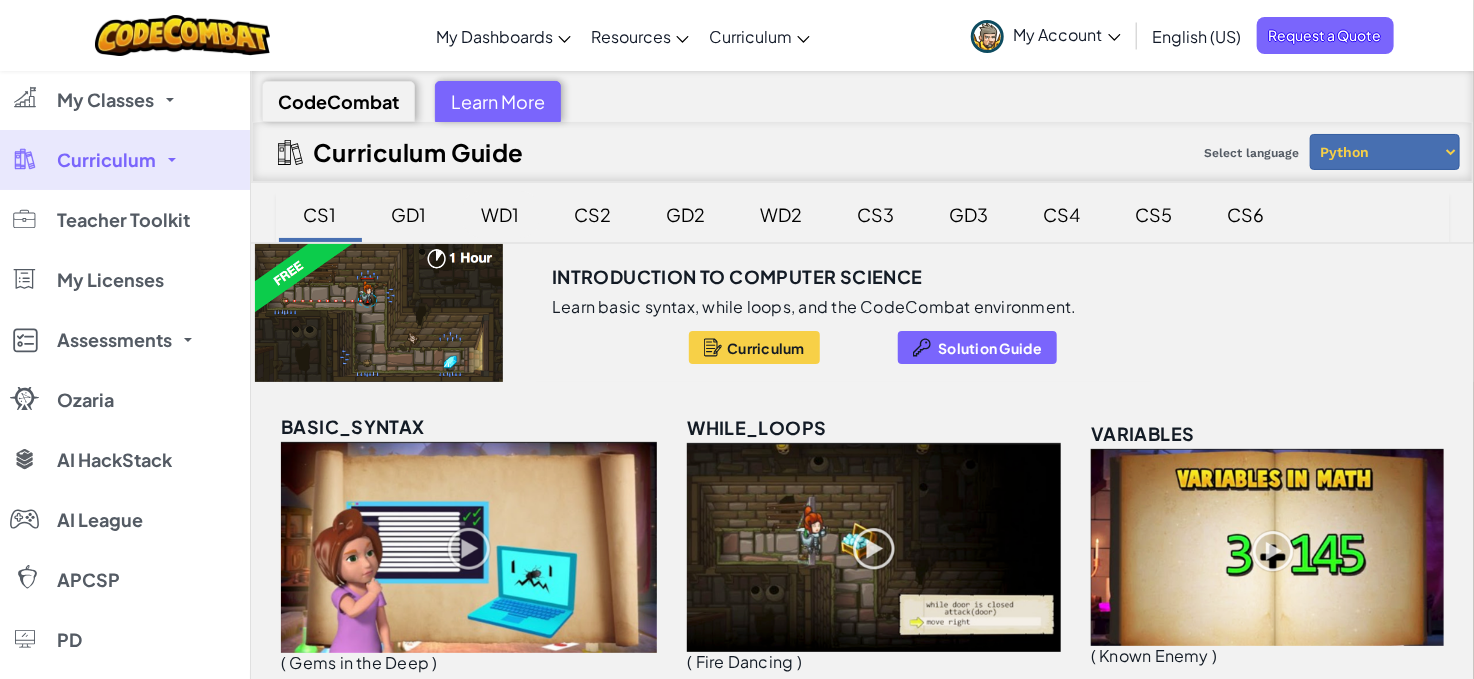 click on "WD1" at bounding box center [501, 214] 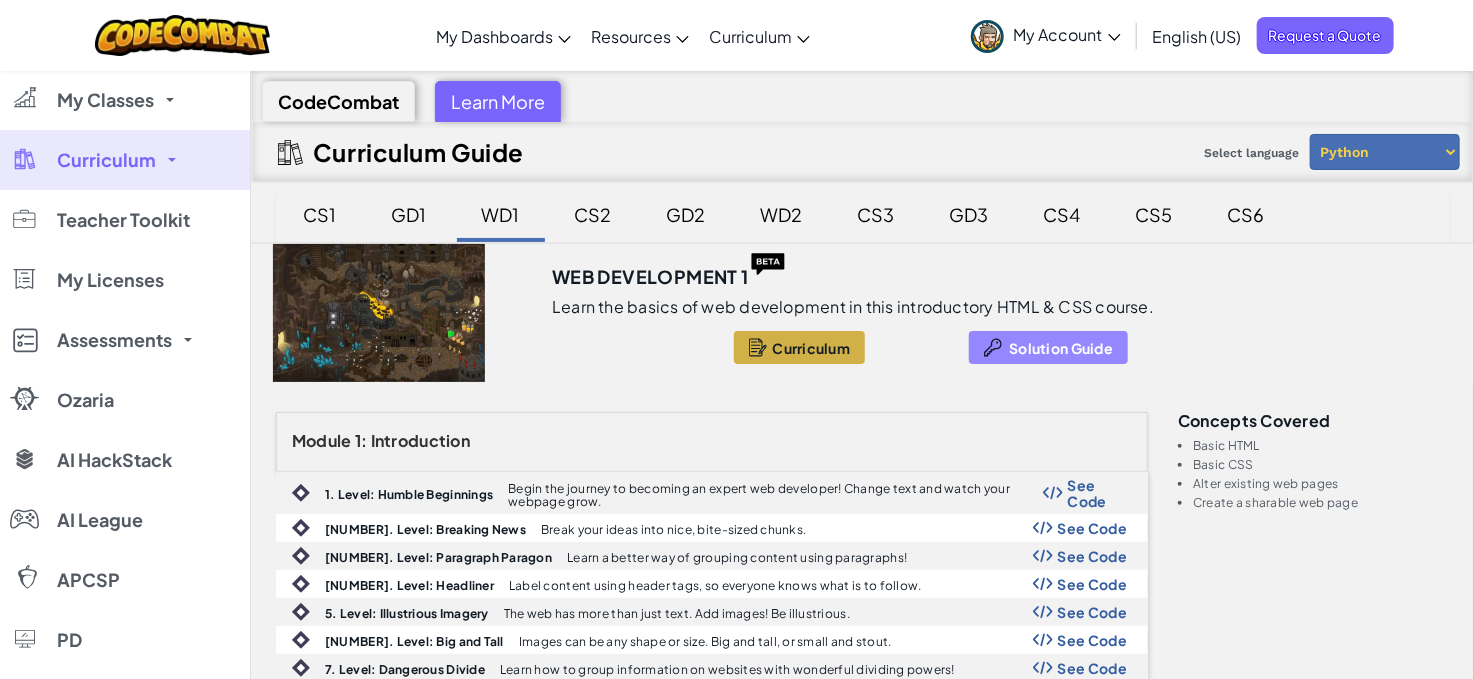 click on "Solution Guide" at bounding box center [1048, 347] 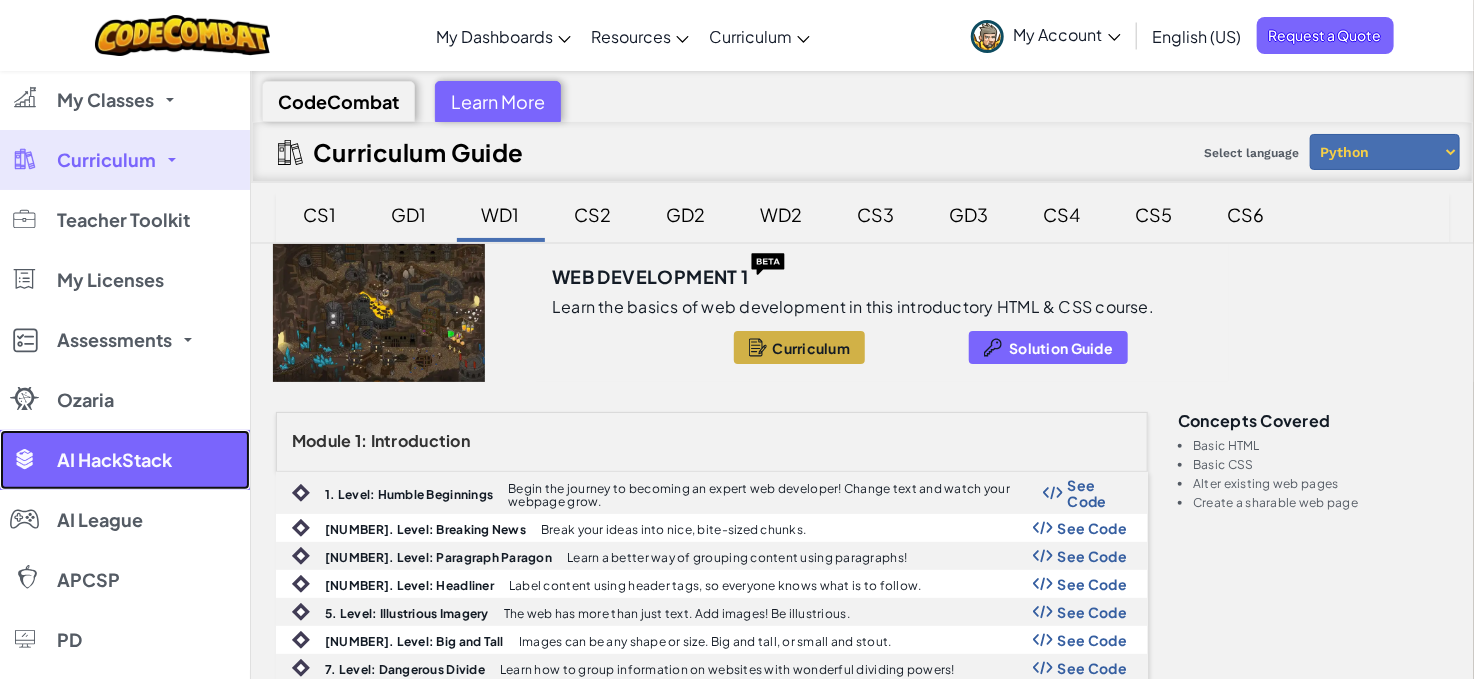 click on "AI HackStack" at bounding box center [125, 460] 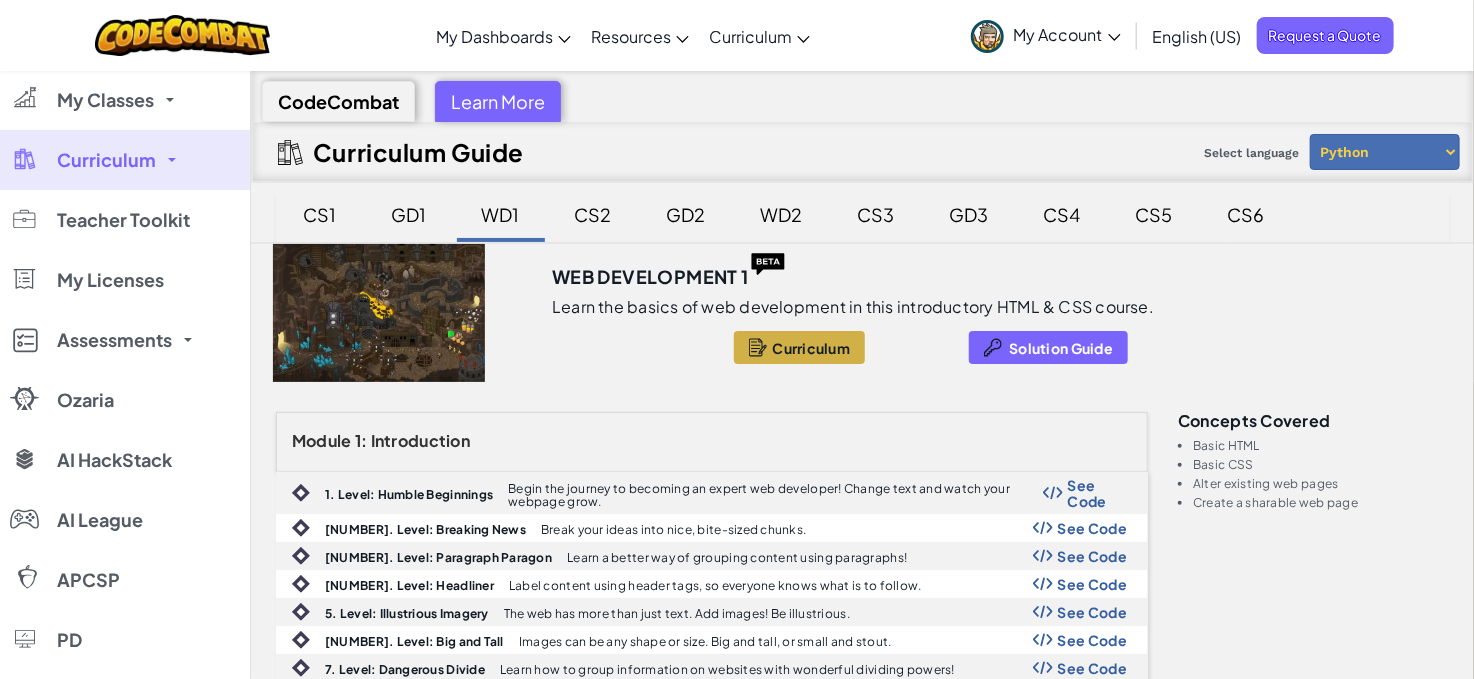 click on "Curriculum" at bounding box center (125, 160) 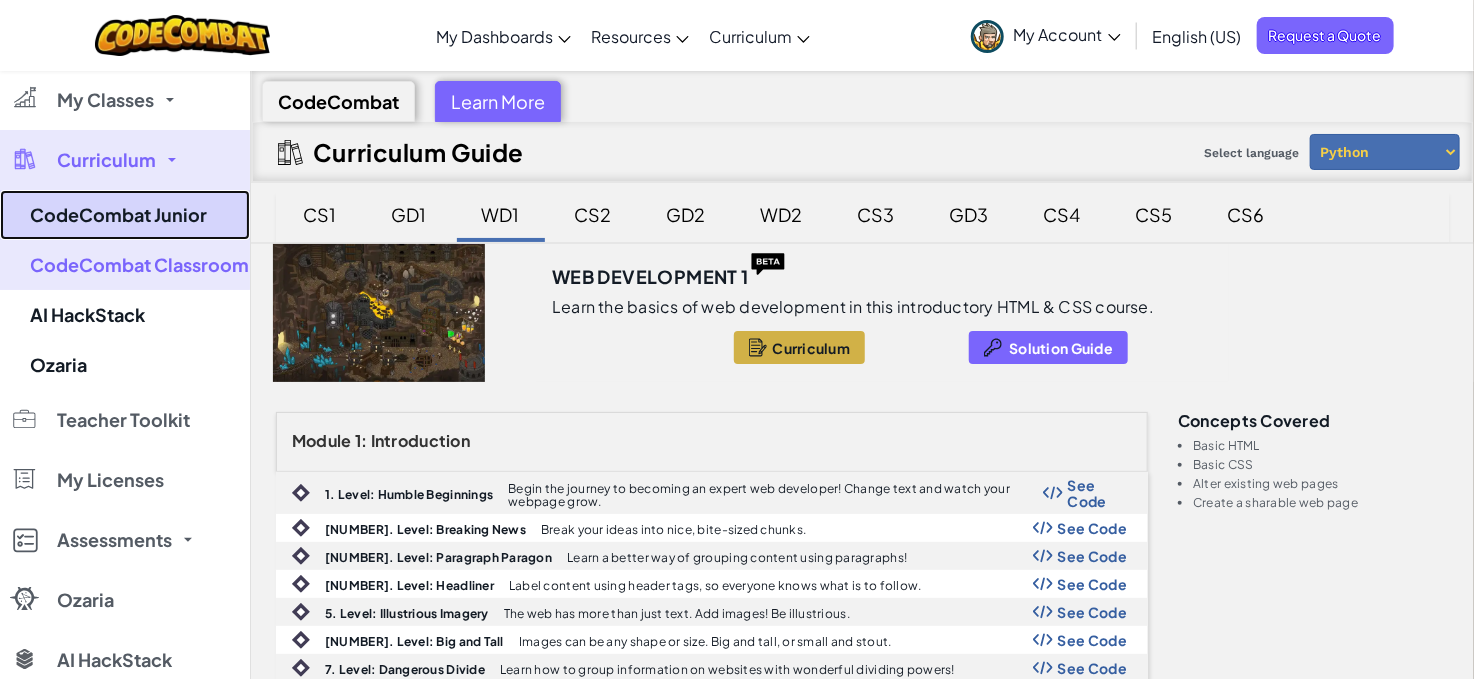 click on "CodeCombat Junior" at bounding box center (125, 215) 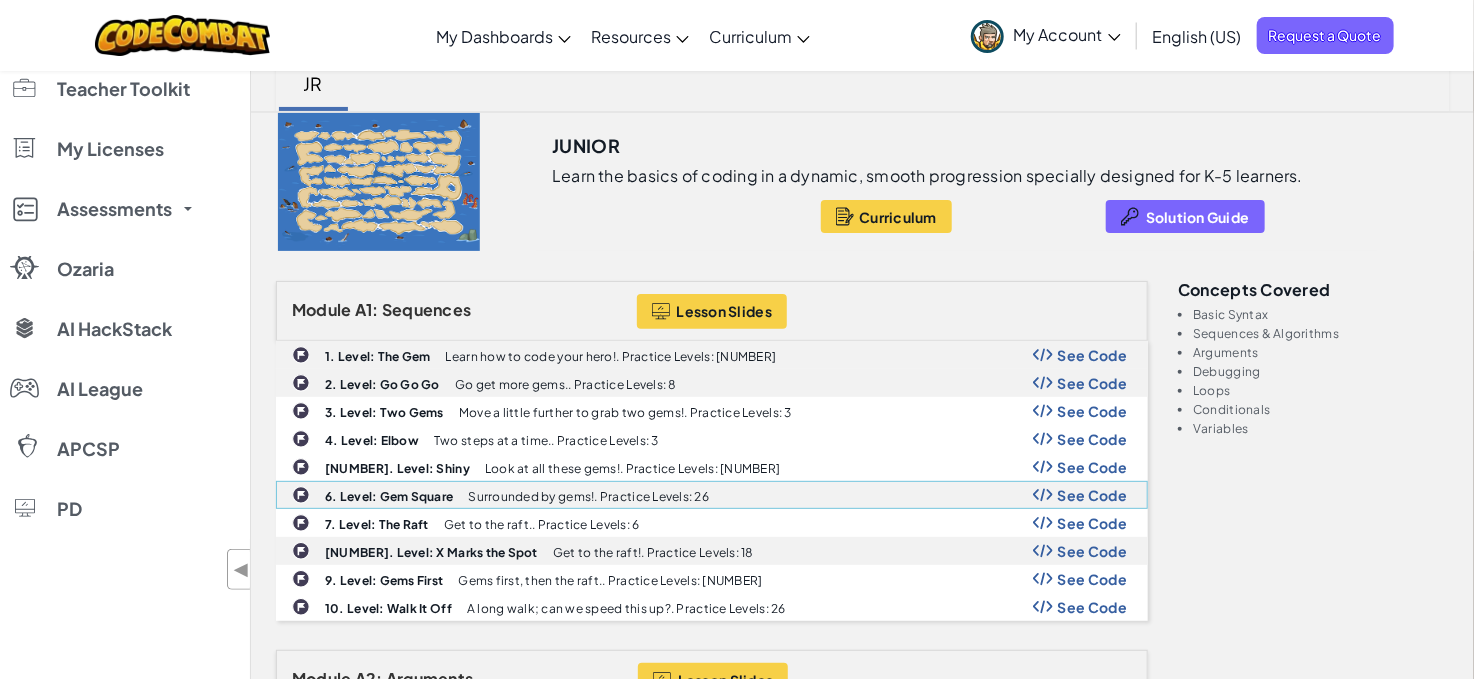 scroll, scrollTop: 133, scrollLeft: 0, axis: vertical 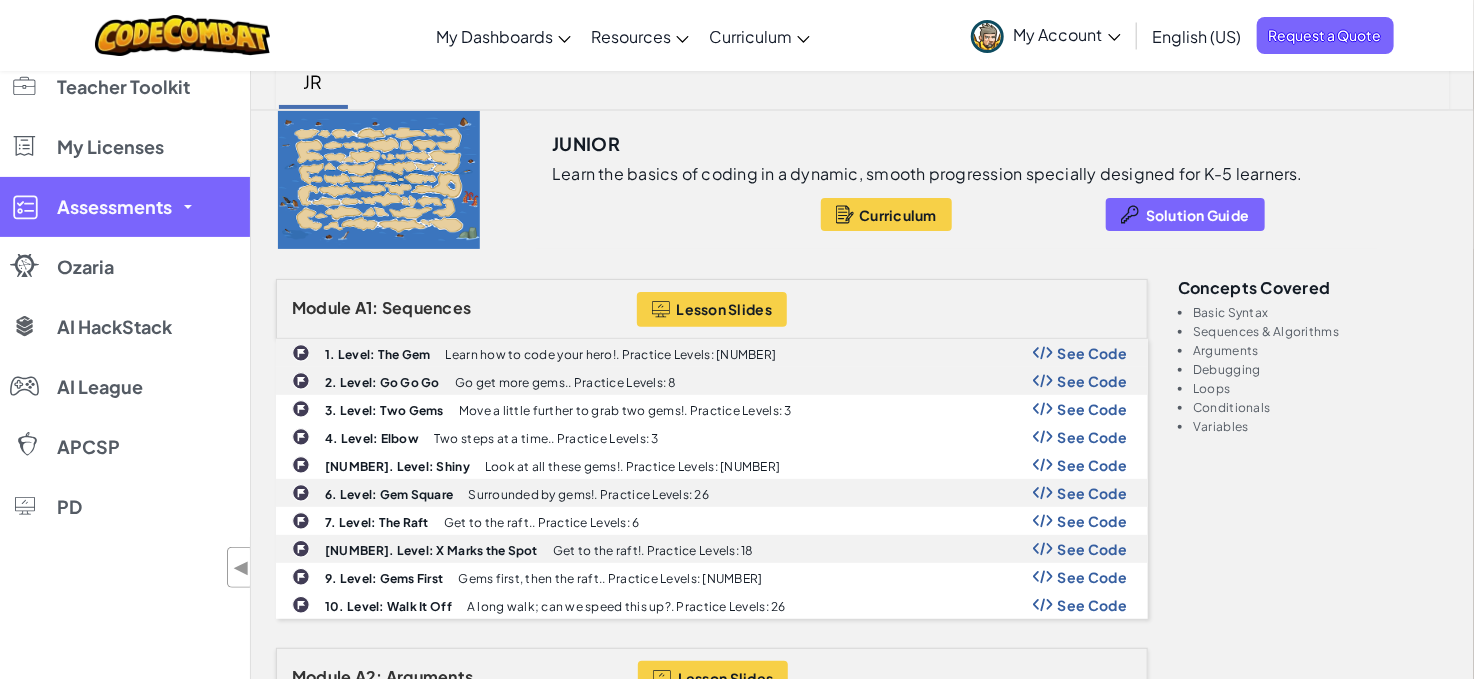 click on "Assessments" at bounding box center [125, 207] 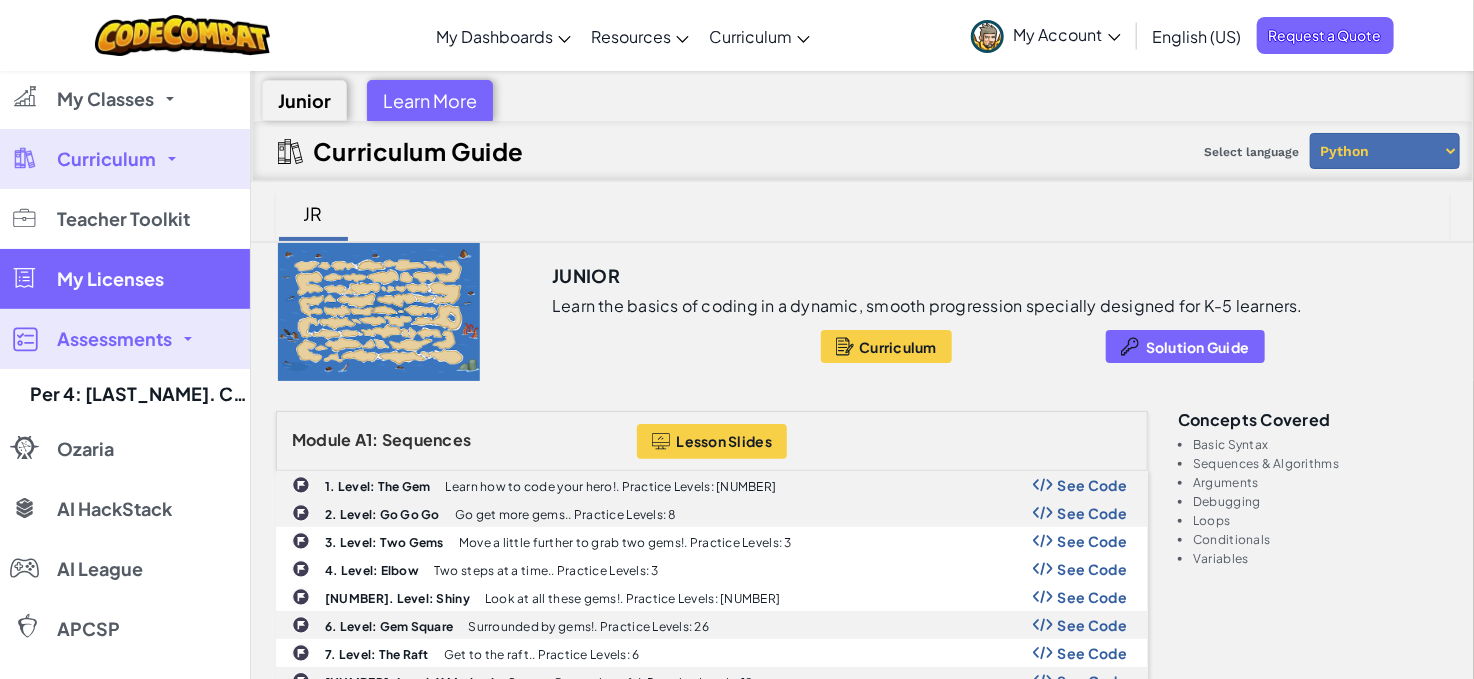 scroll, scrollTop: 0, scrollLeft: 0, axis: both 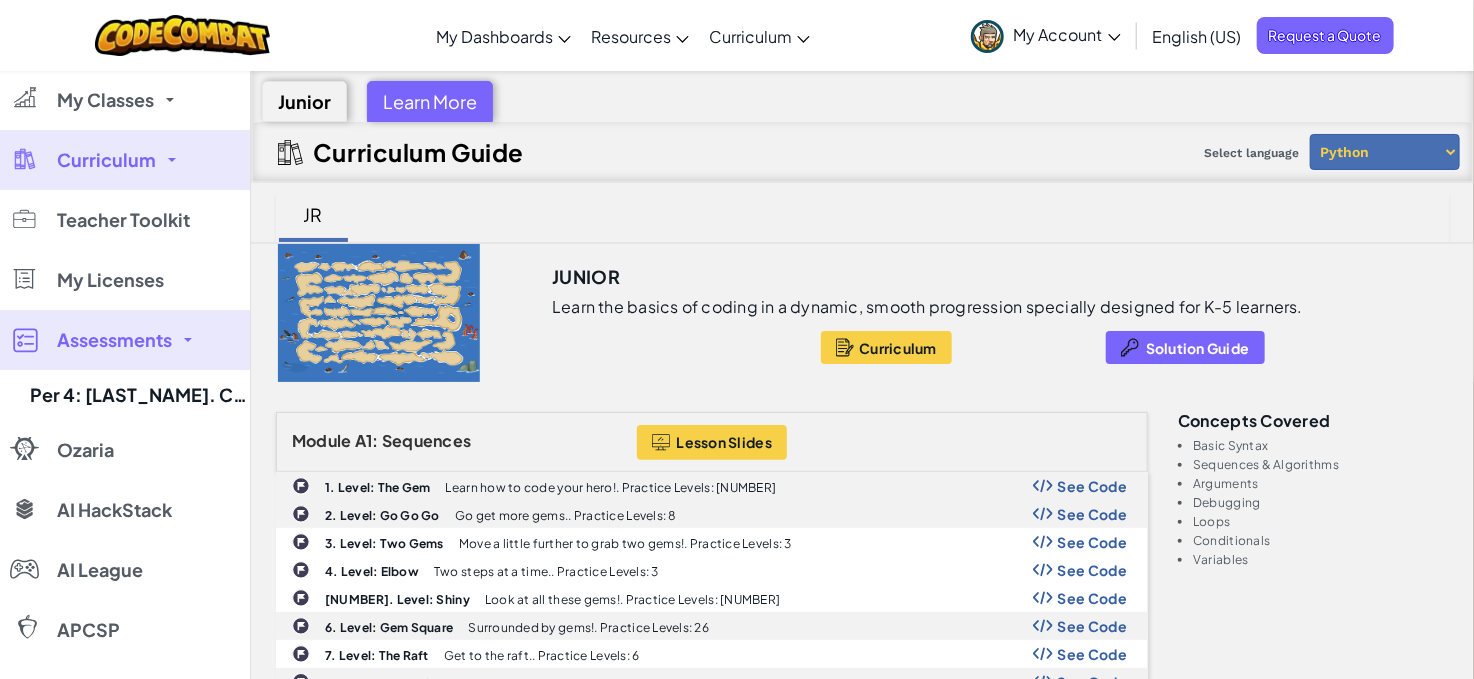 click on "Curriculum" at bounding box center [106, 160] 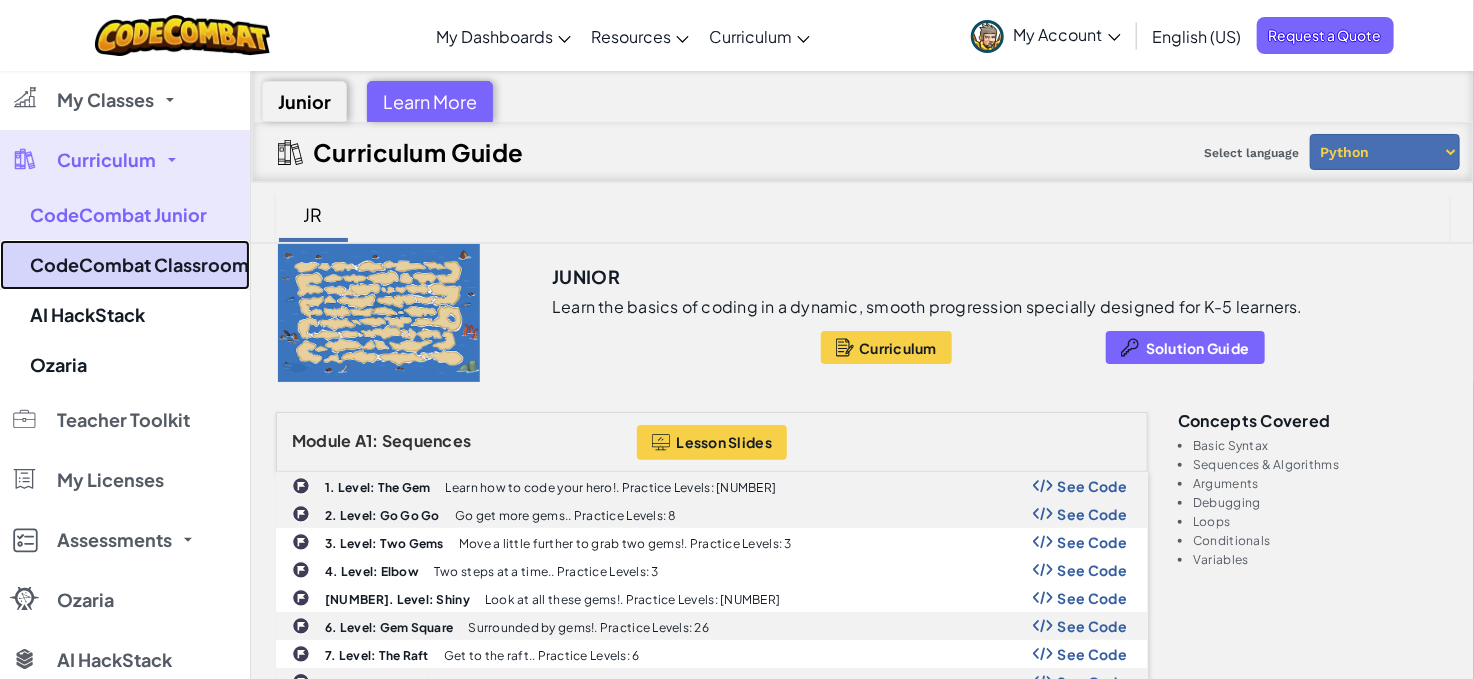 click on "CodeCombat Classroom" at bounding box center (125, 265) 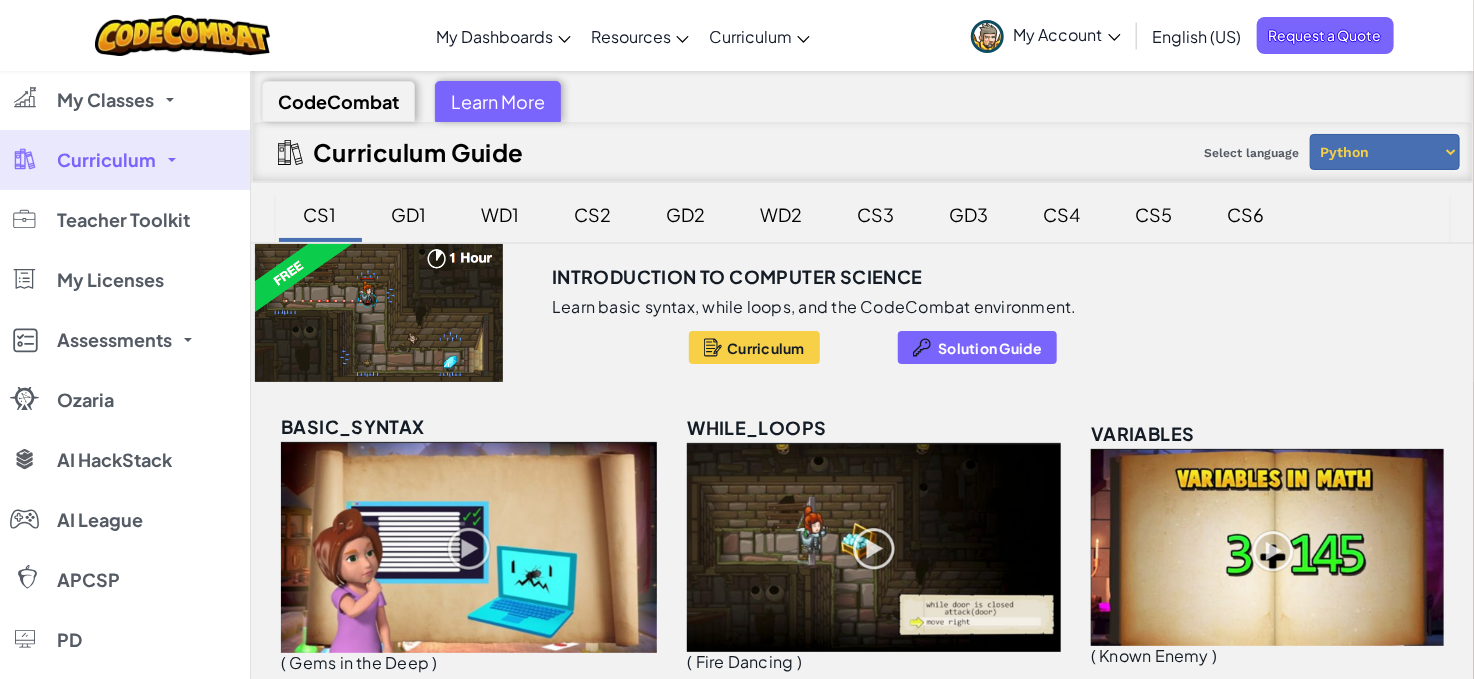 click on "Curriculum" at bounding box center [125, 160] 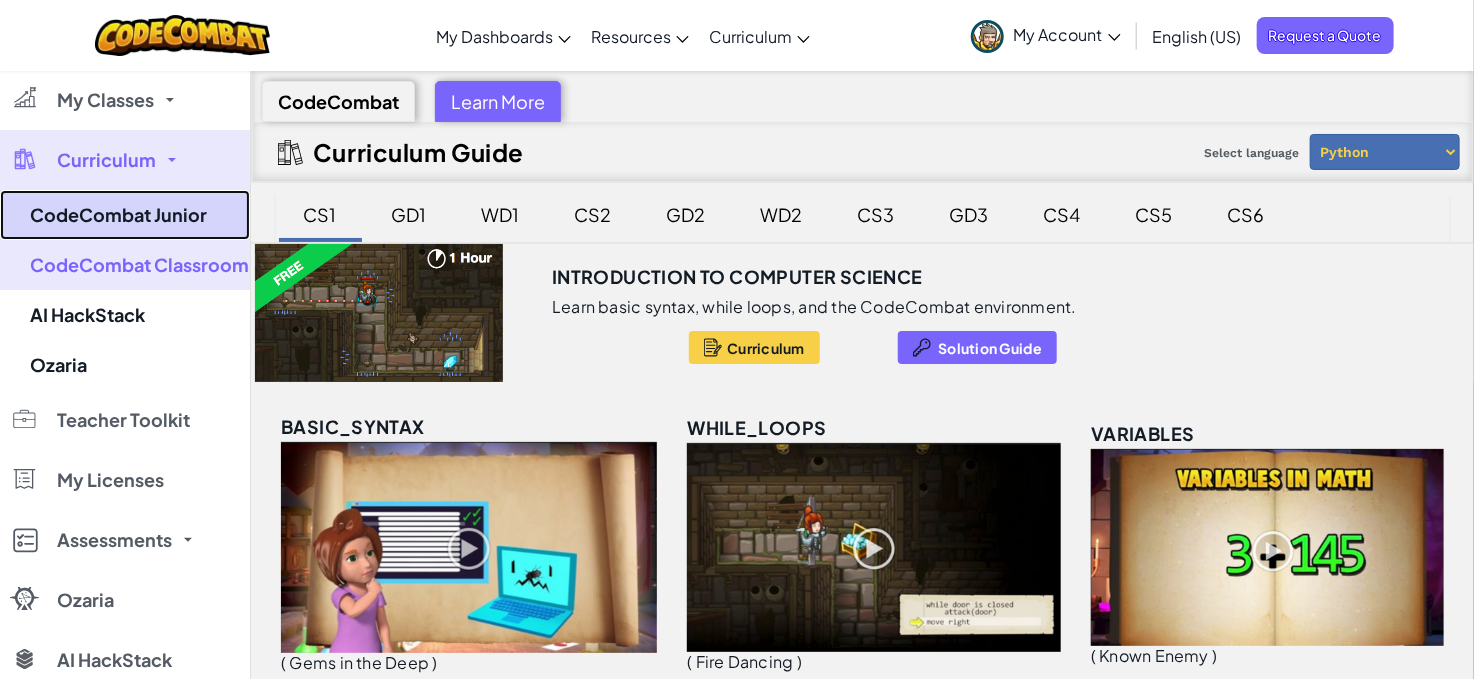 click on "CodeCombat Junior" at bounding box center (125, 215) 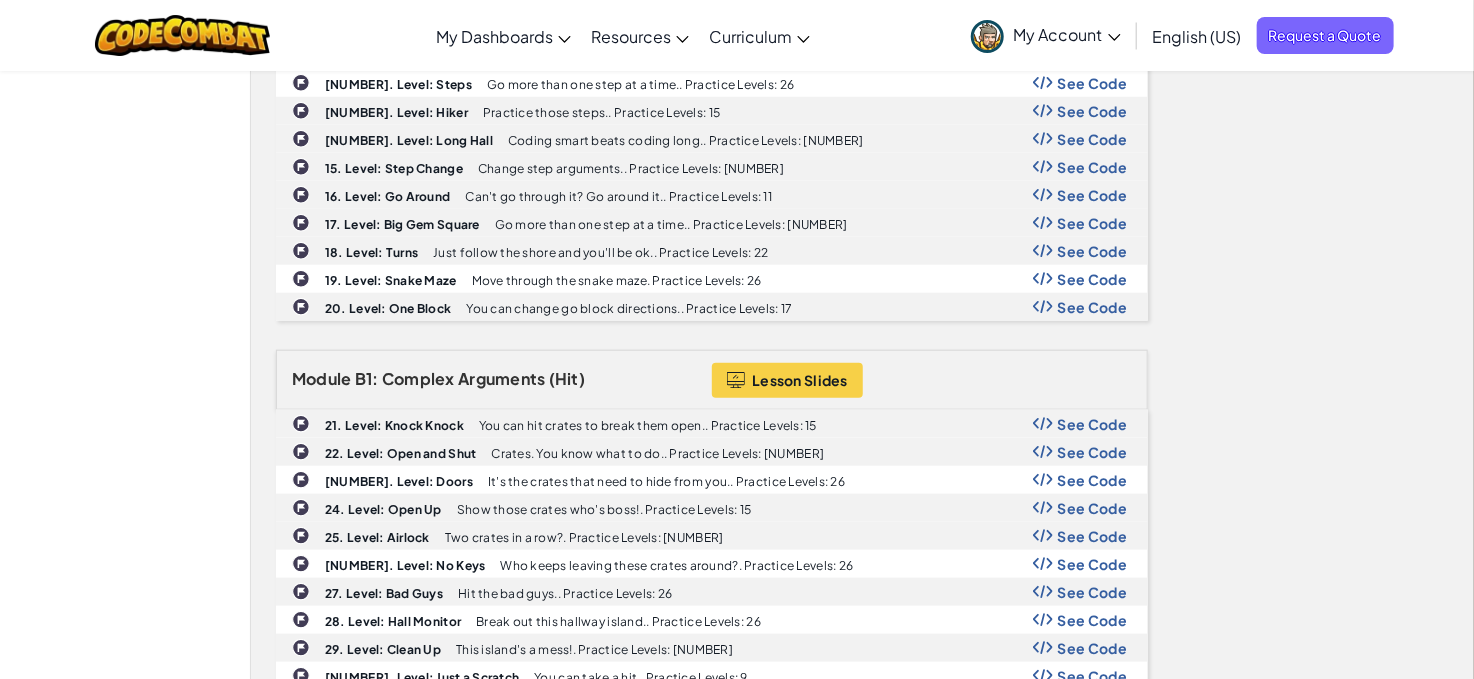 scroll, scrollTop: 0, scrollLeft: 0, axis: both 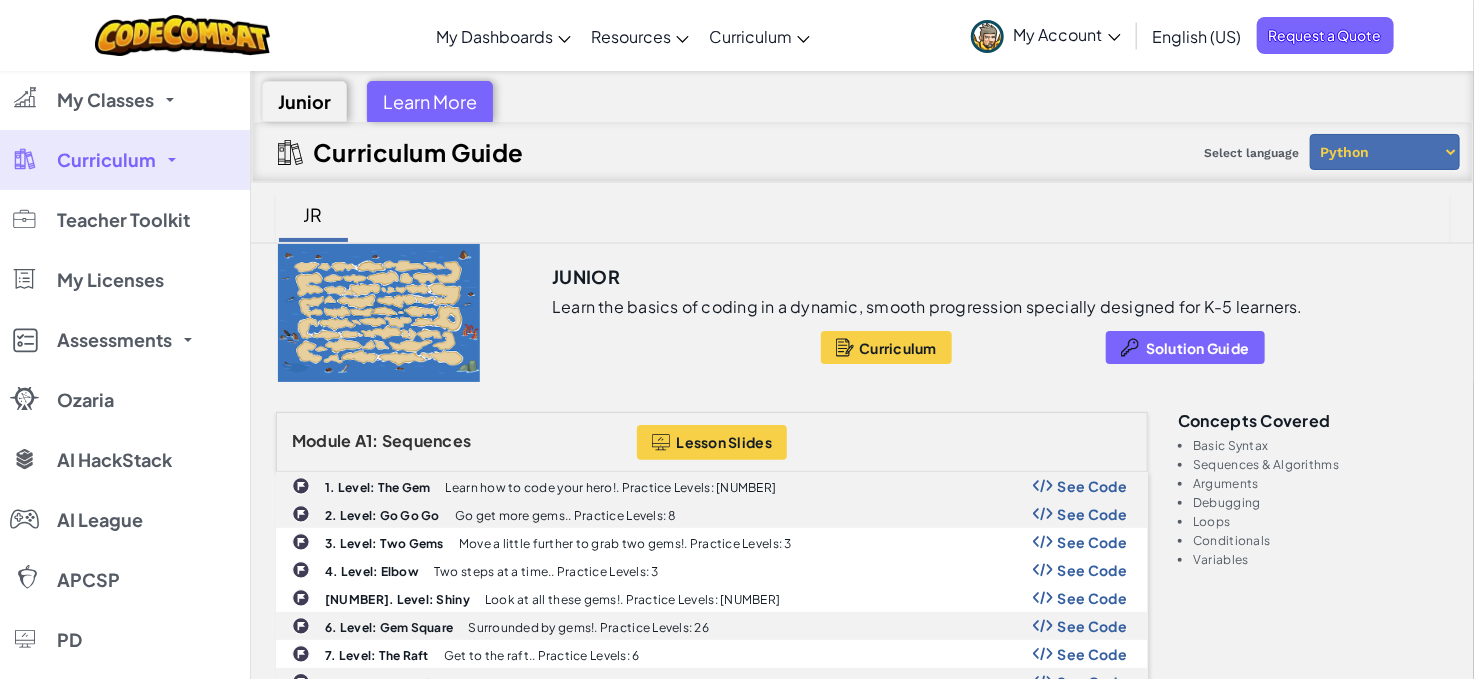 click on "Curriculum" at bounding box center (106, 160) 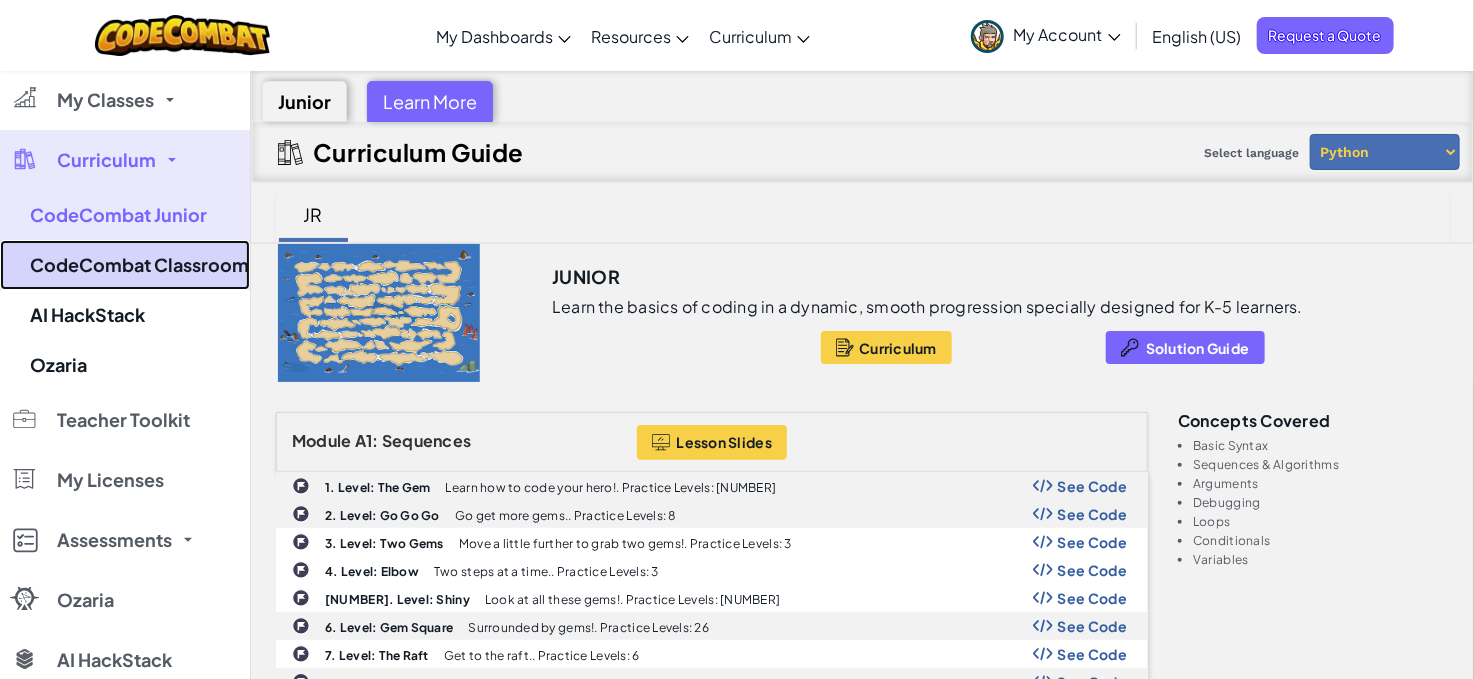 click on "CodeCombat Classroom" at bounding box center [125, 265] 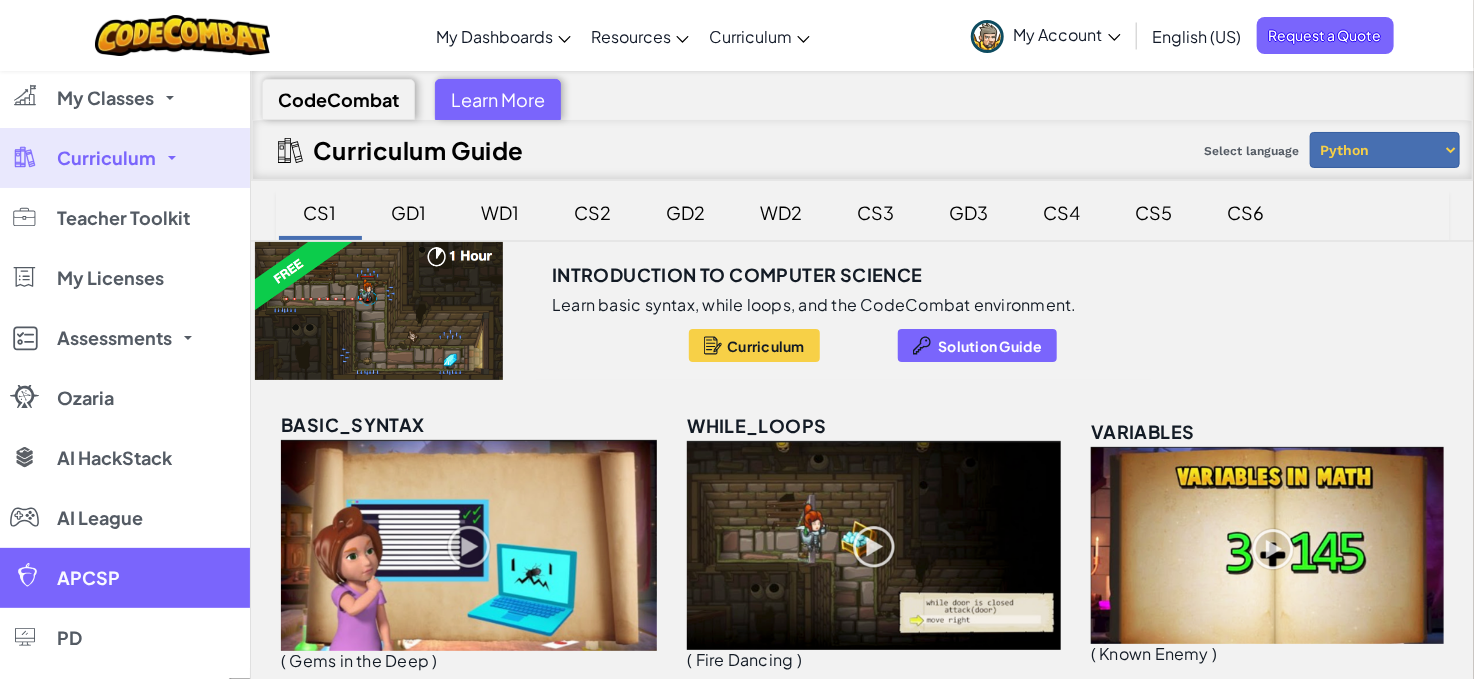 scroll, scrollTop: 0, scrollLeft: 0, axis: both 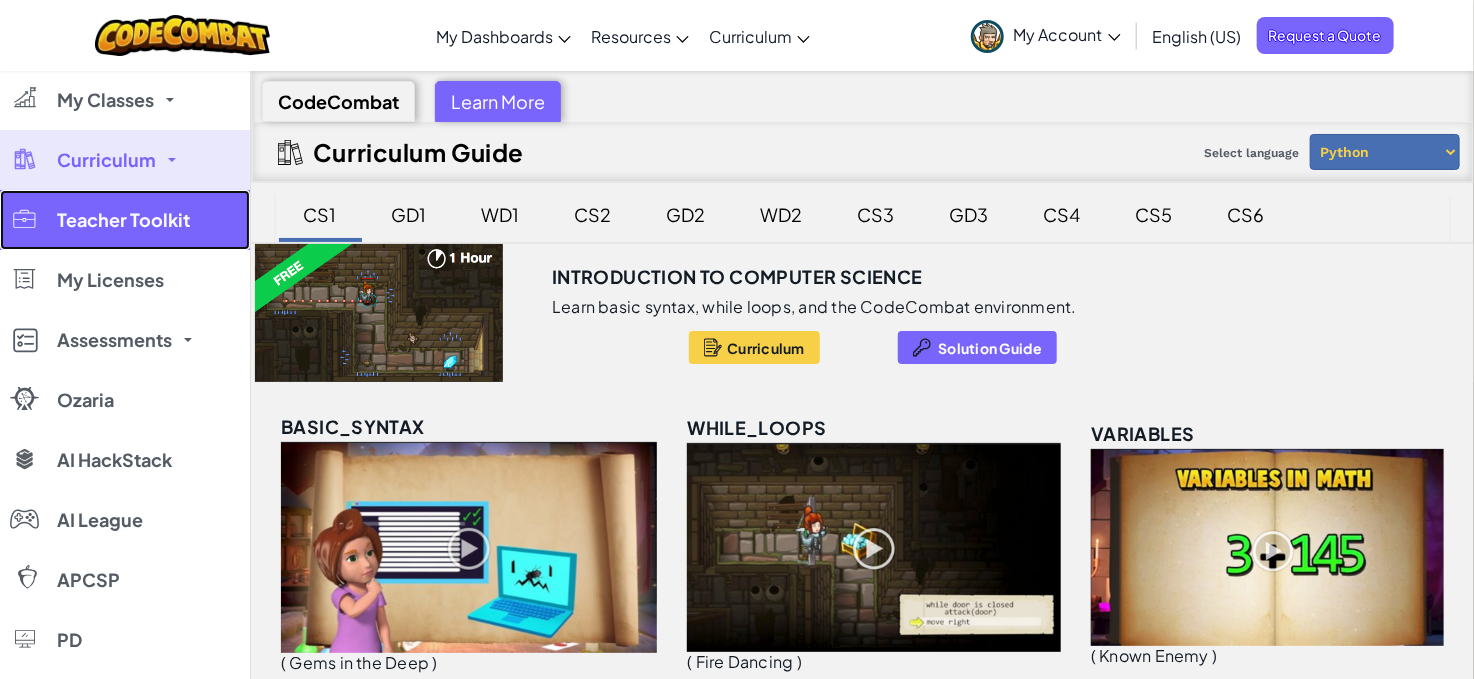click on "Teacher Toolkit" at bounding box center [123, 220] 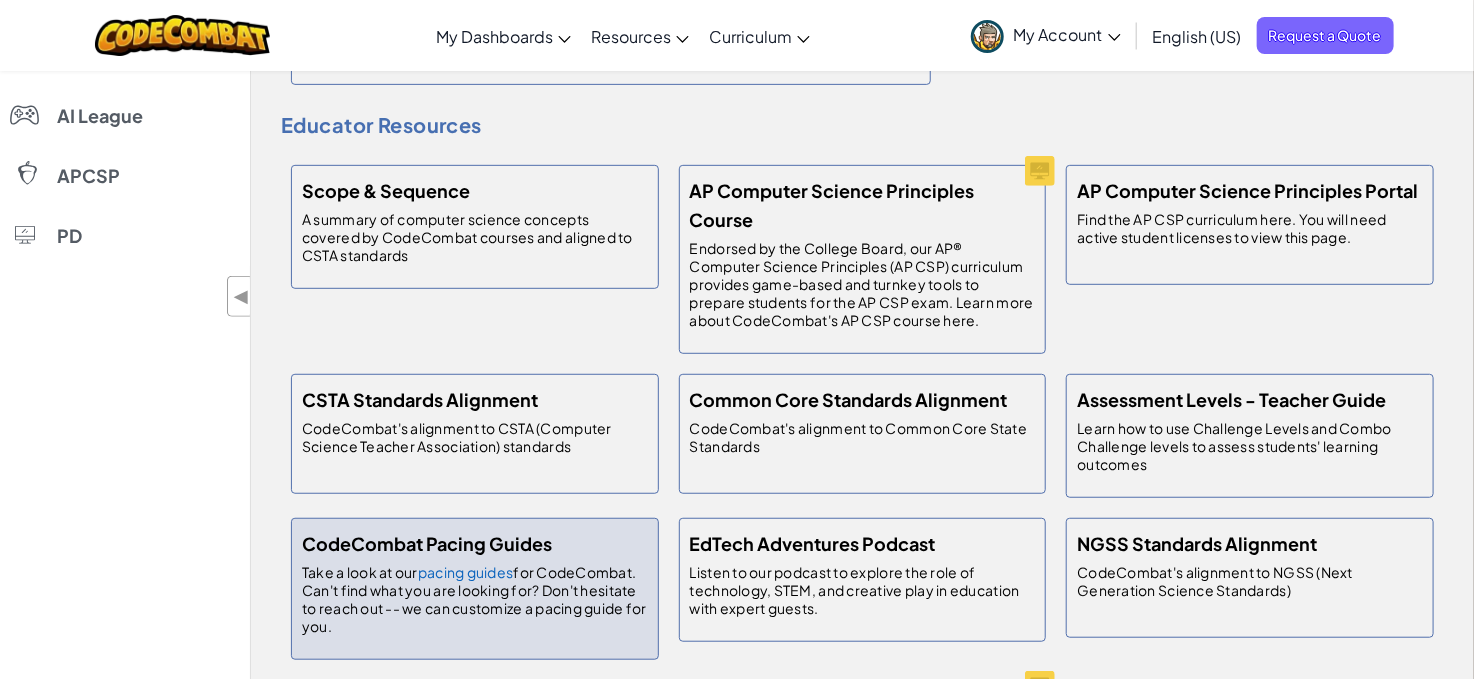 scroll, scrollTop: 533, scrollLeft: 0, axis: vertical 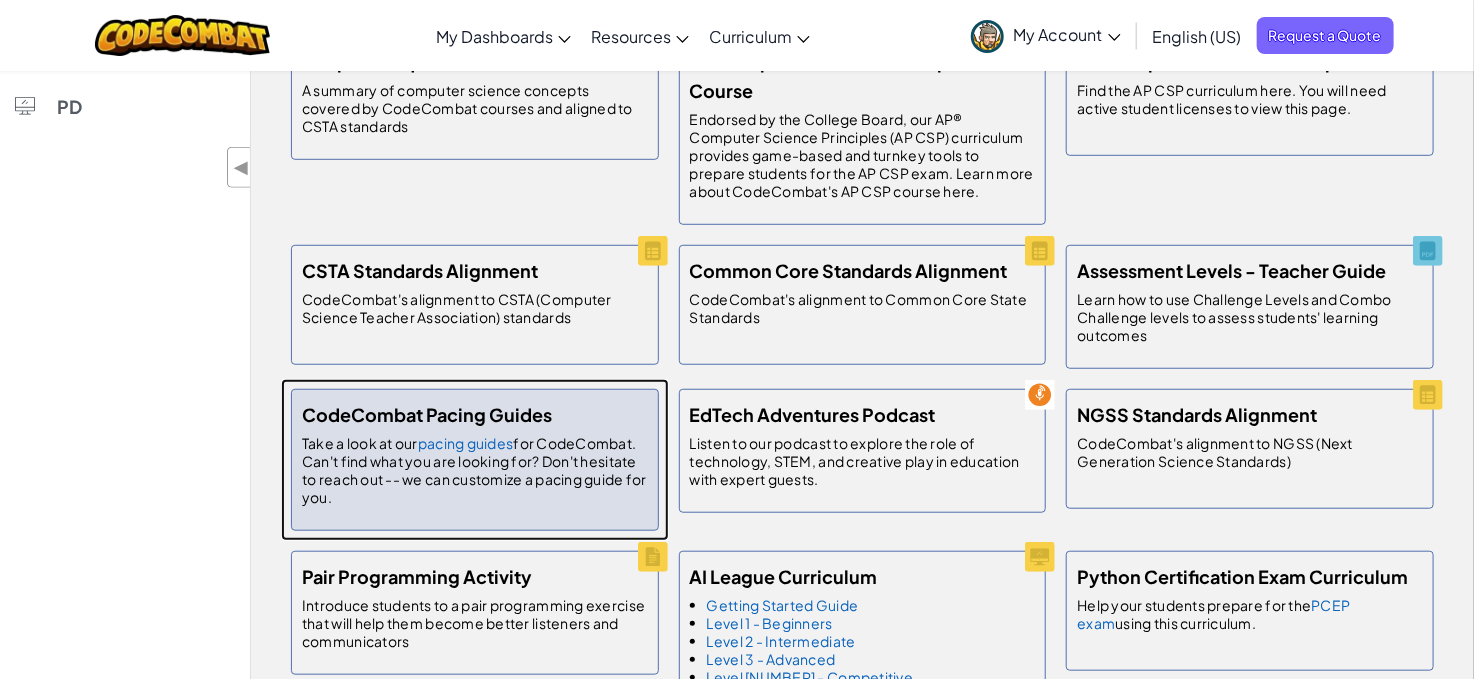 click on "CodeCombat Pacing Guides" at bounding box center (427, 414) 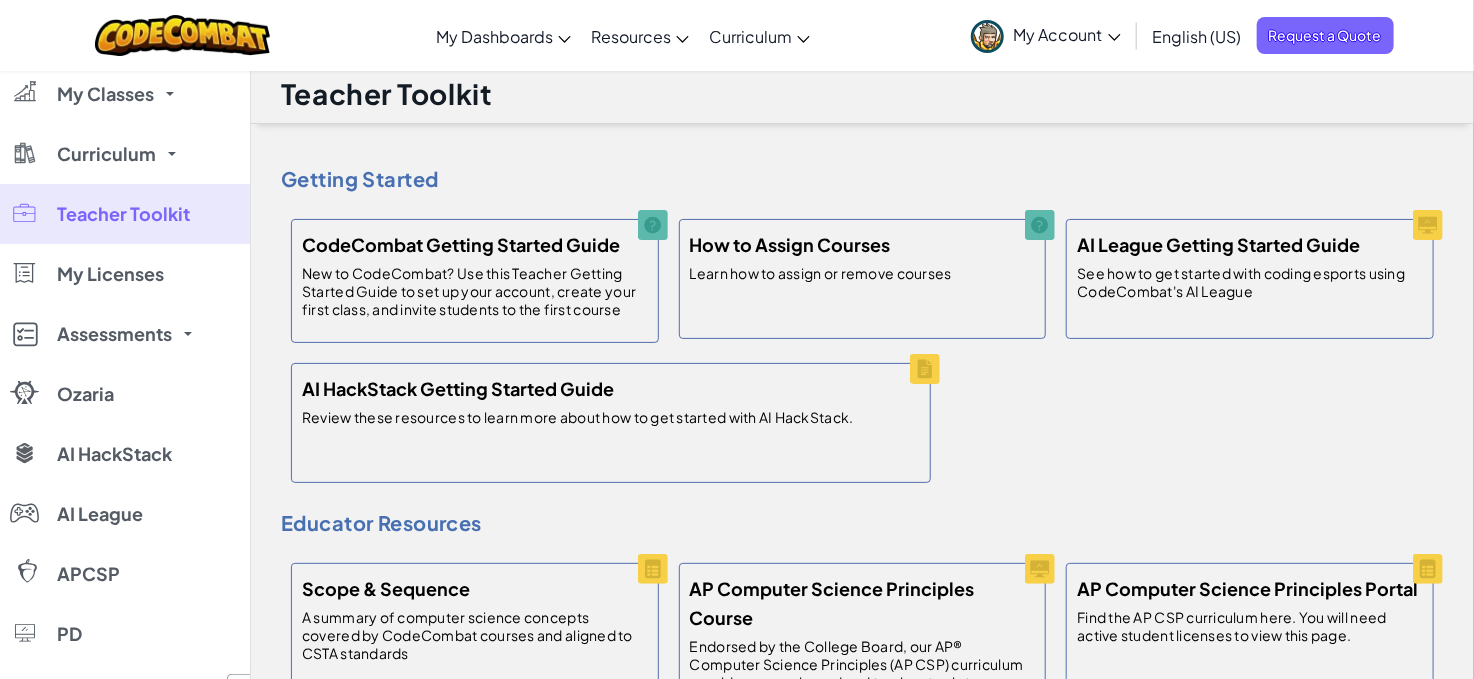 scroll, scrollTop: 0, scrollLeft: 0, axis: both 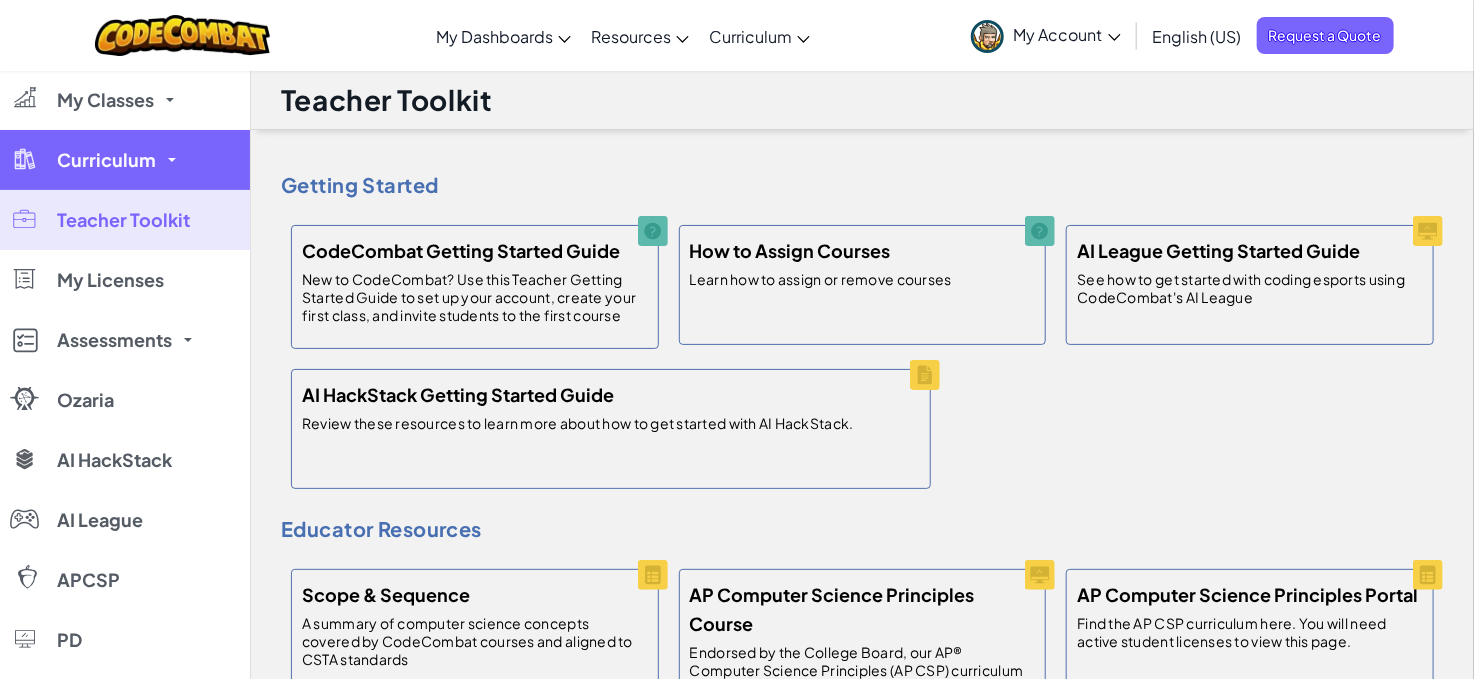click on "Curriculum" at bounding box center (125, 160) 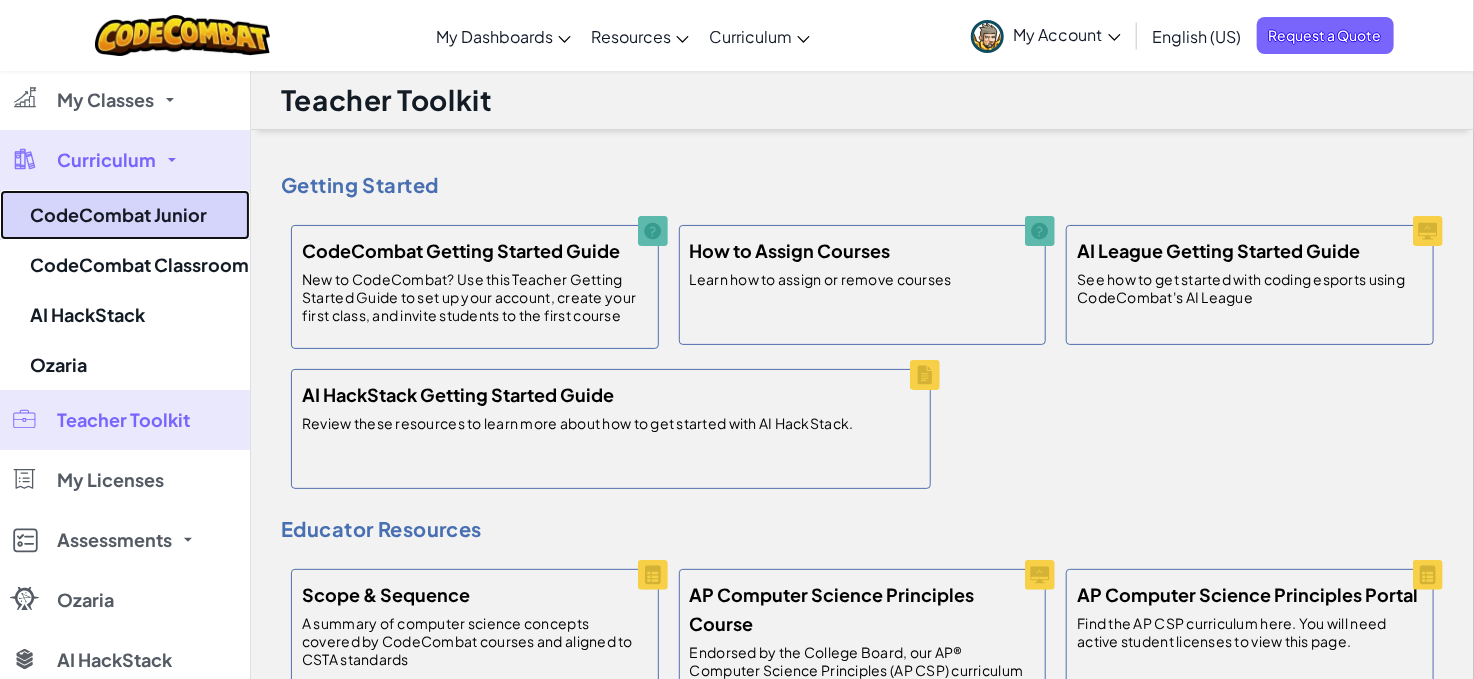 click on "CodeCombat Junior" at bounding box center [125, 215] 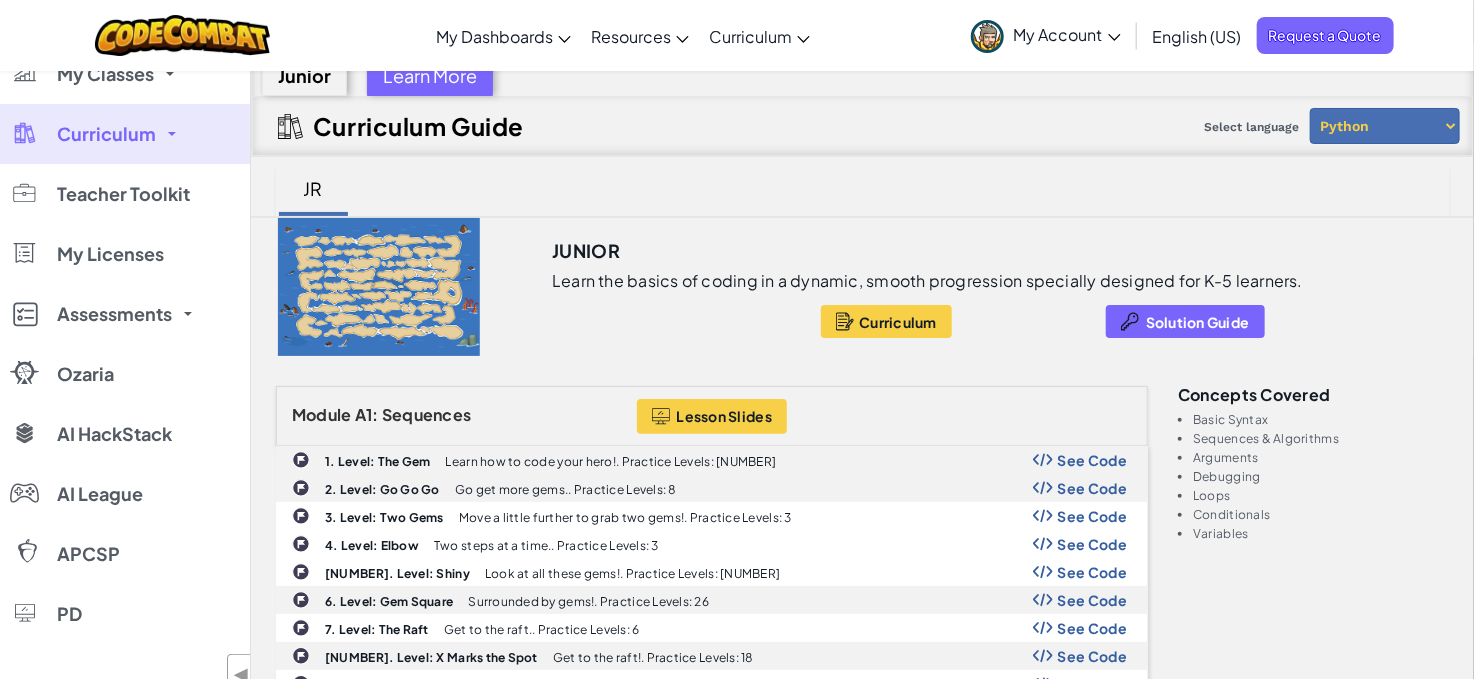 scroll, scrollTop: 0, scrollLeft: 0, axis: both 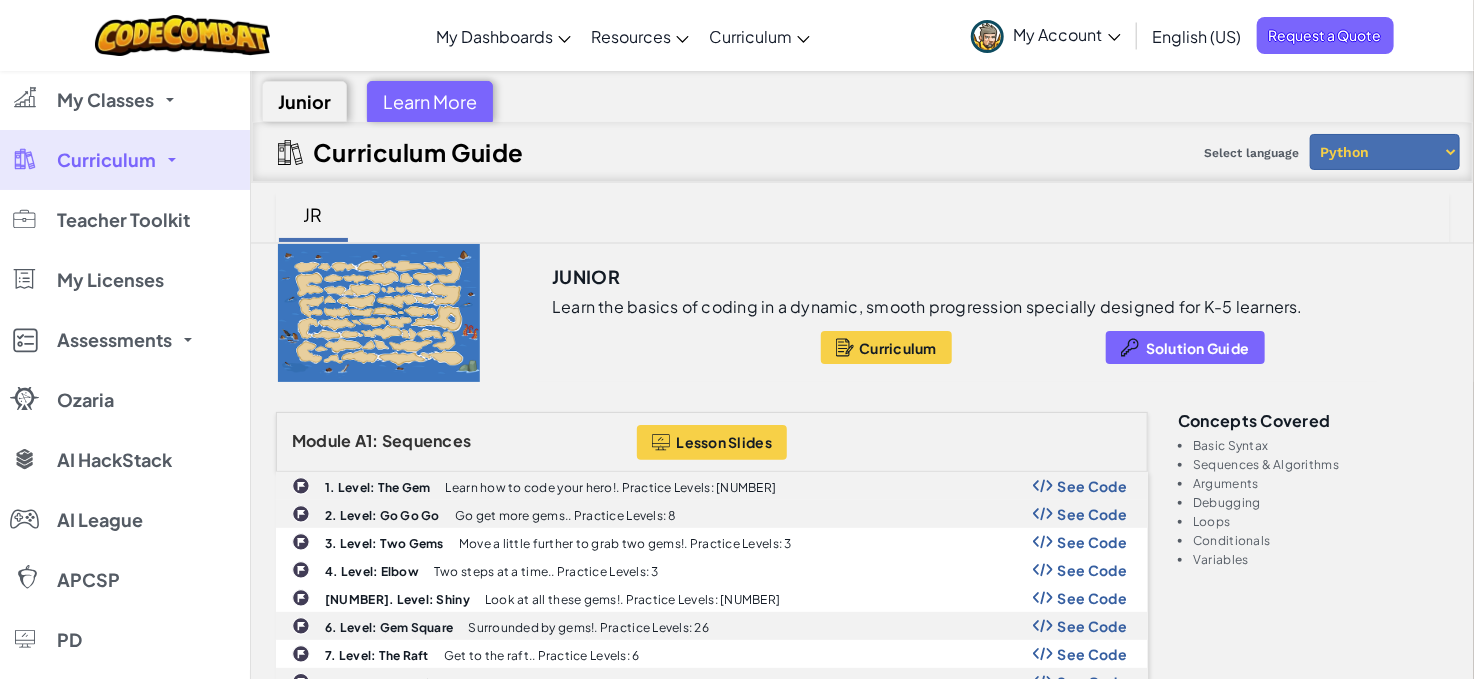 click on "Curriculum" at bounding box center [106, 160] 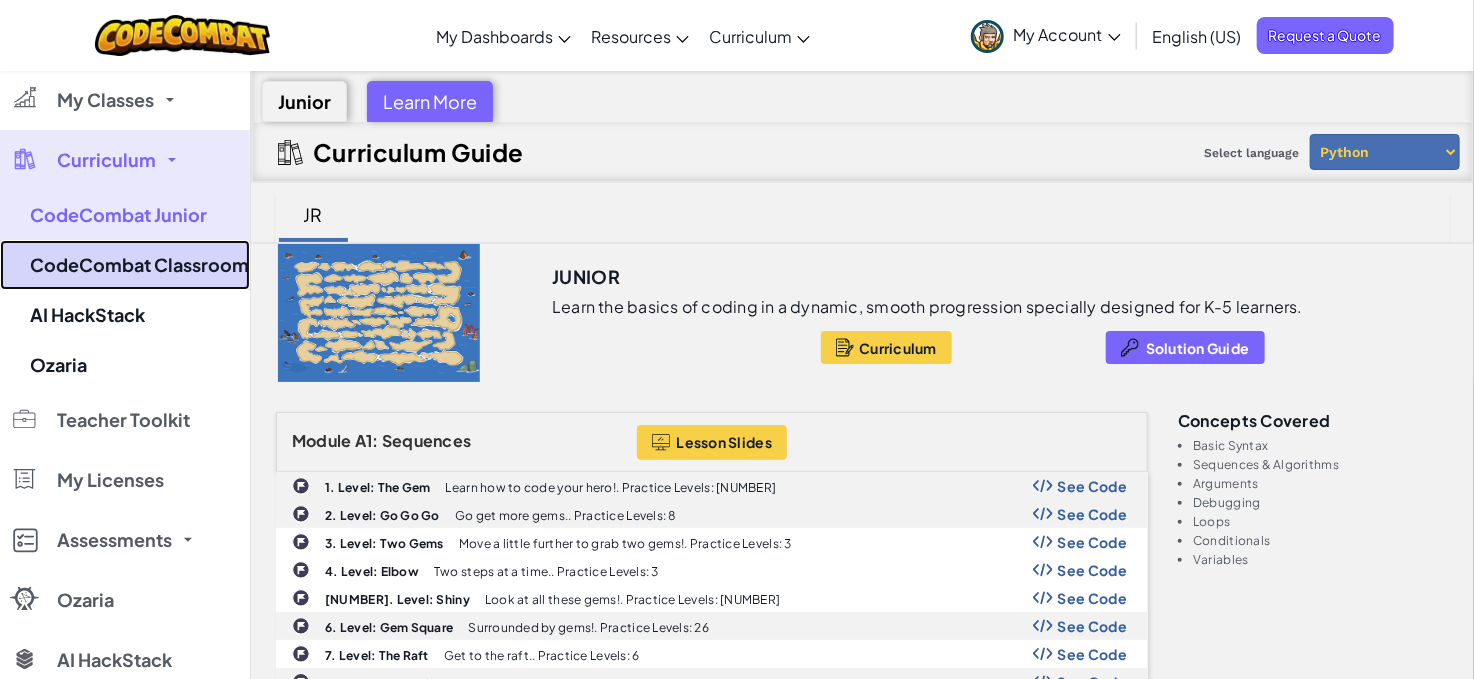 click on "CodeCombat Classroom" at bounding box center (125, 265) 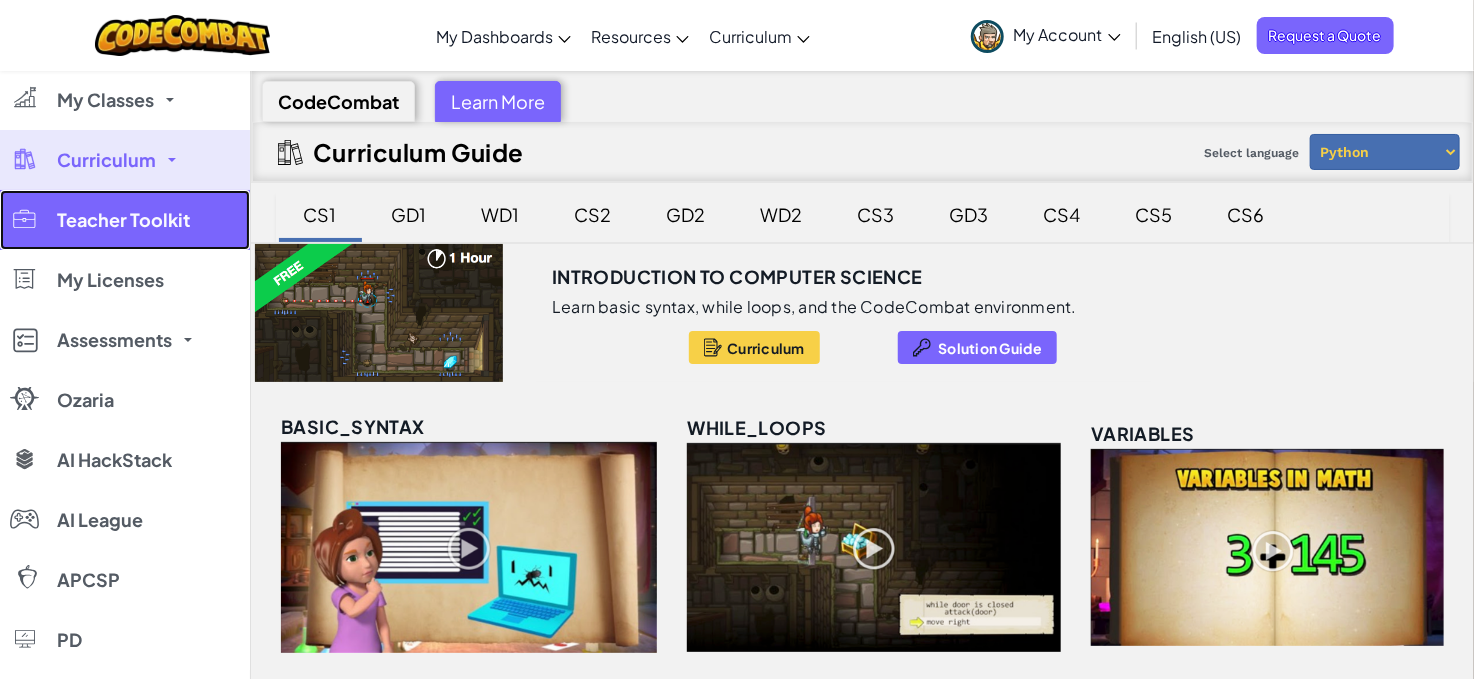 click on "Teacher Toolkit" at bounding box center [125, 220] 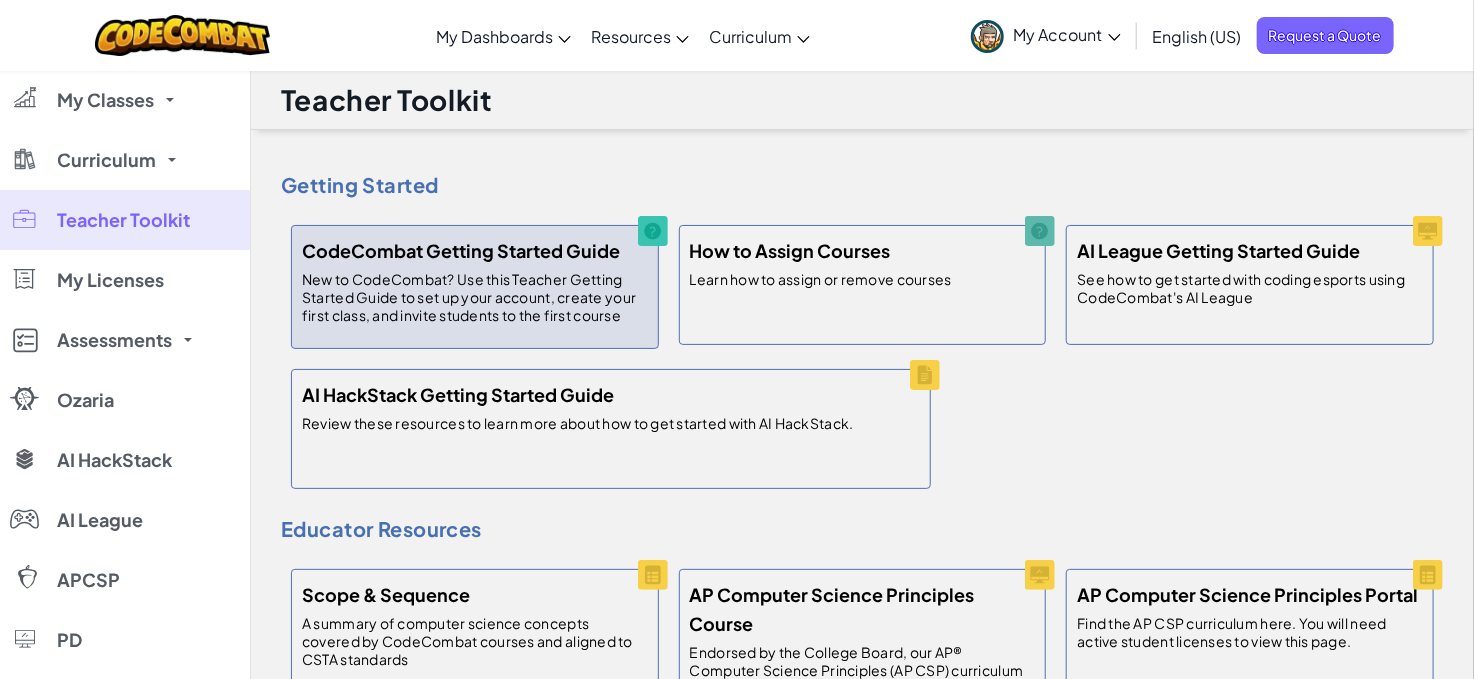 scroll, scrollTop: 0, scrollLeft: 0, axis: both 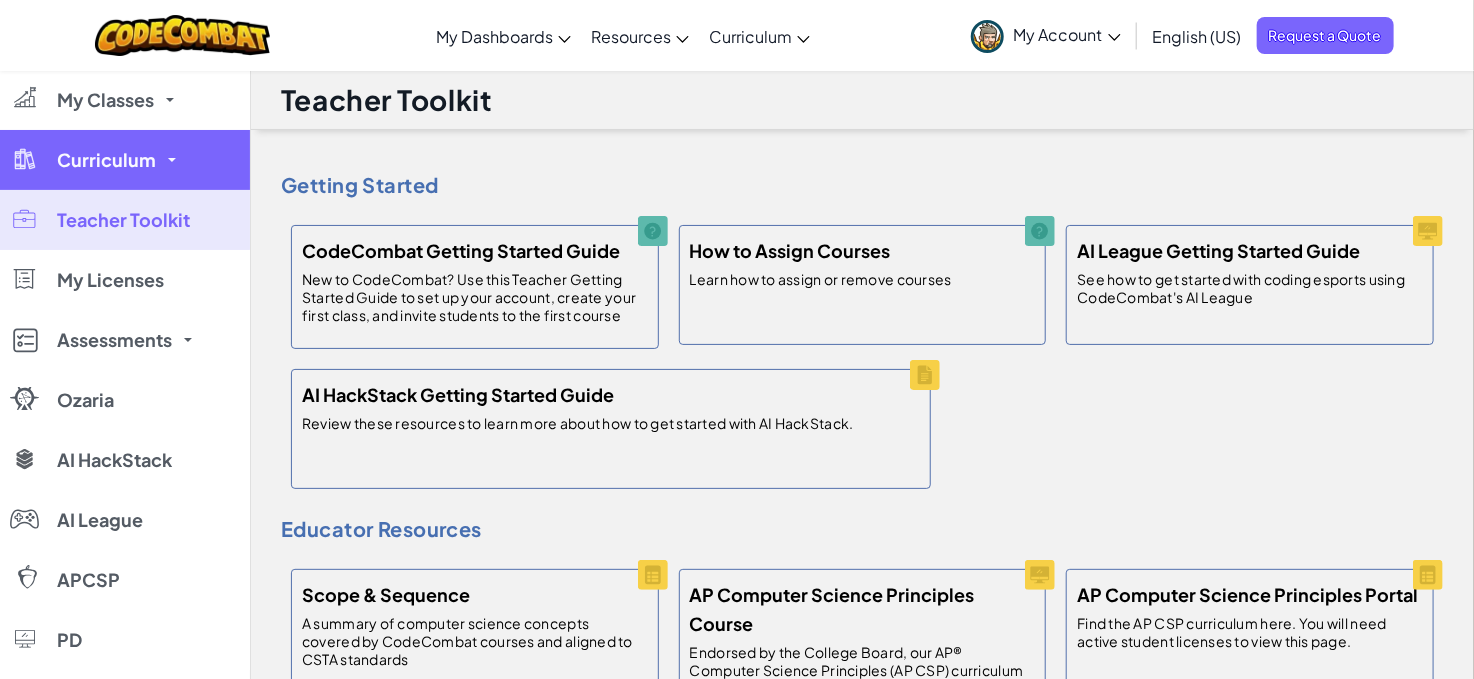click on "Curriculum" at bounding box center [125, 160] 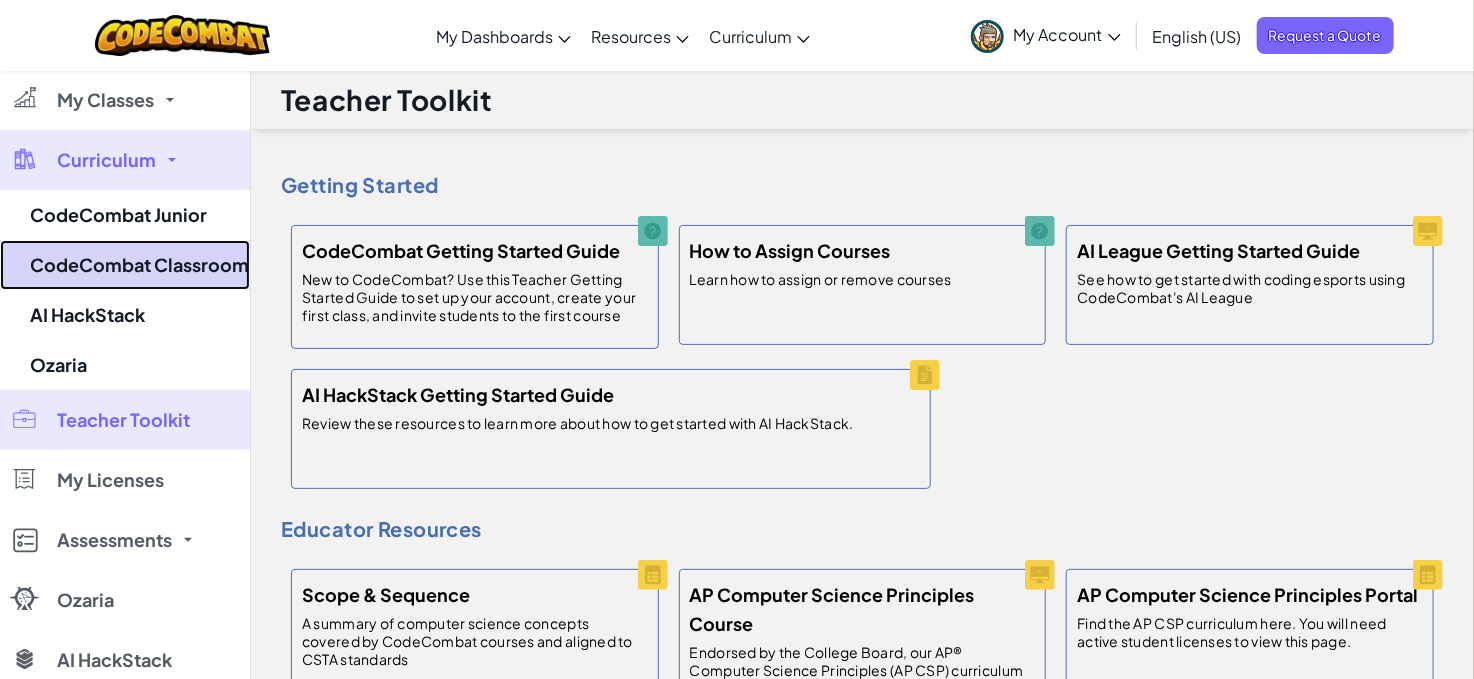 click on "CodeCombat Classroom" at bounding box center [125, 265] 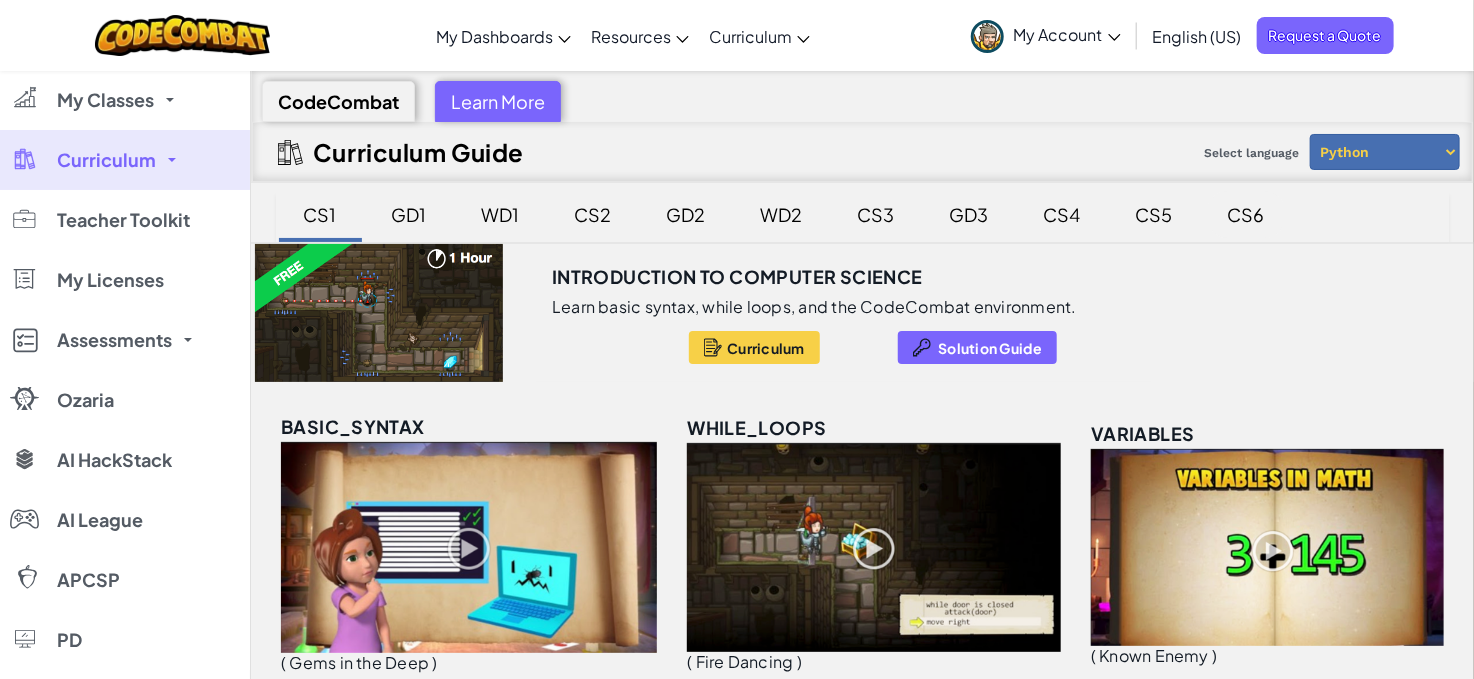 drag, startPoint x: 286, startPoint y: 210, endPoint x: 1278, endPoint y: 215, distance: 992.0126 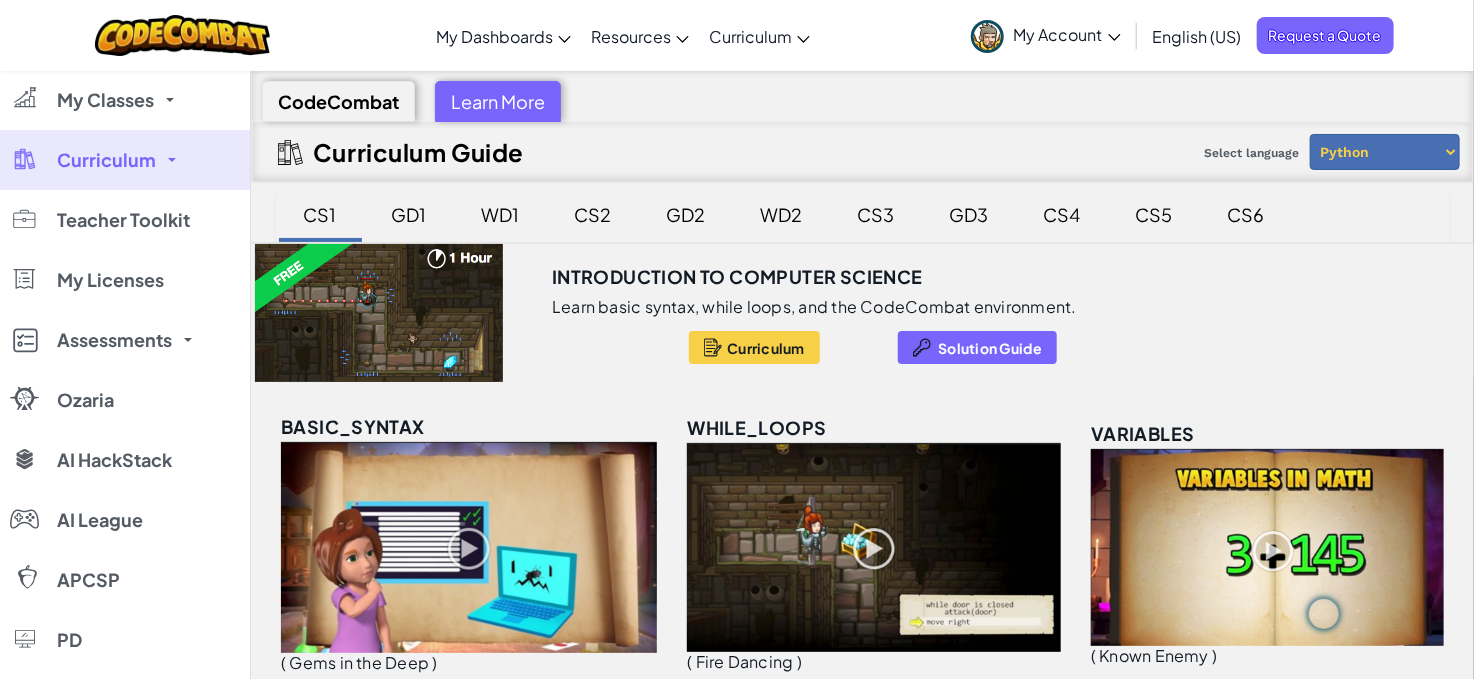 copy on "[NUMBER] CS
[NUMBER] GD
[NUMBER] WD
[NUMBER] CS
[NUMBER] GD
[NUMBER] WD
[NUMBER] CS
[NUMBER] GD
[NUMBER] CS
[NUMBER] CS
[NUMBER] CS" 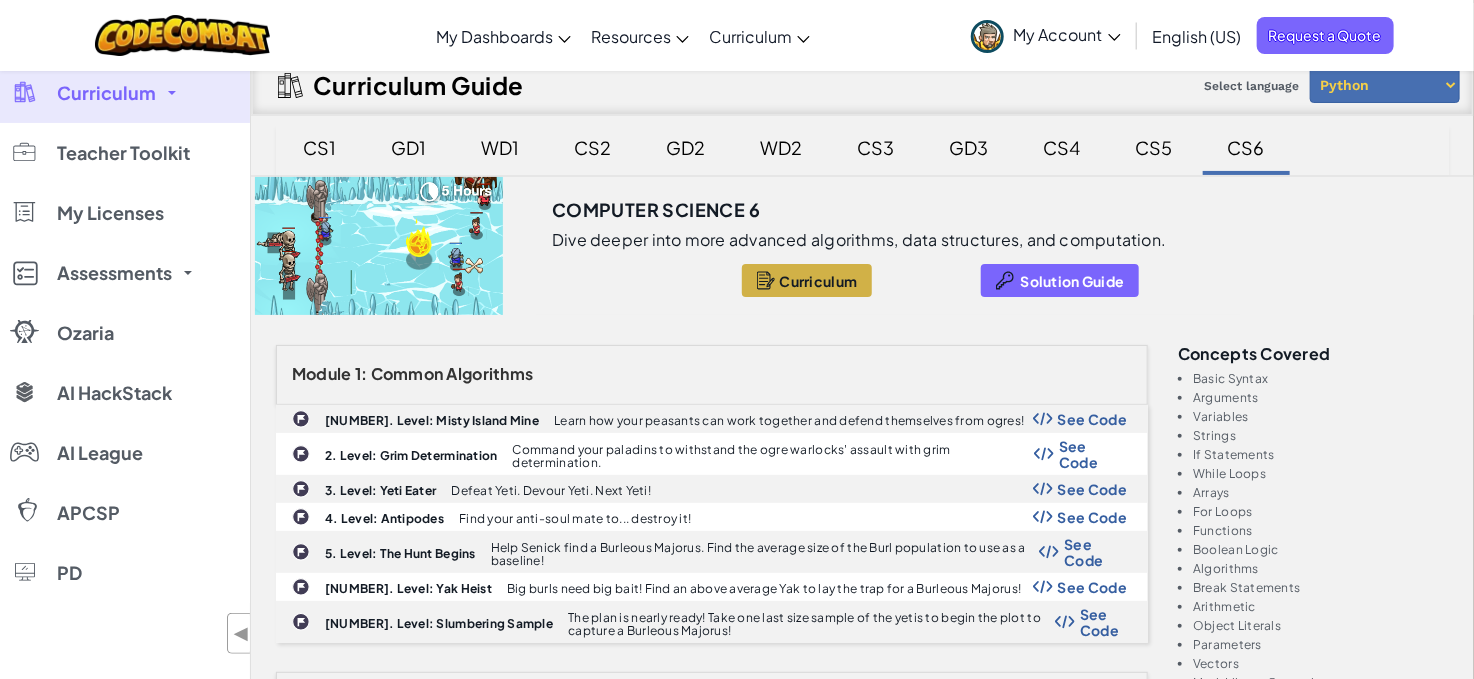 scroll, scrollTop: 0, scrollLeft: 0, axis: both 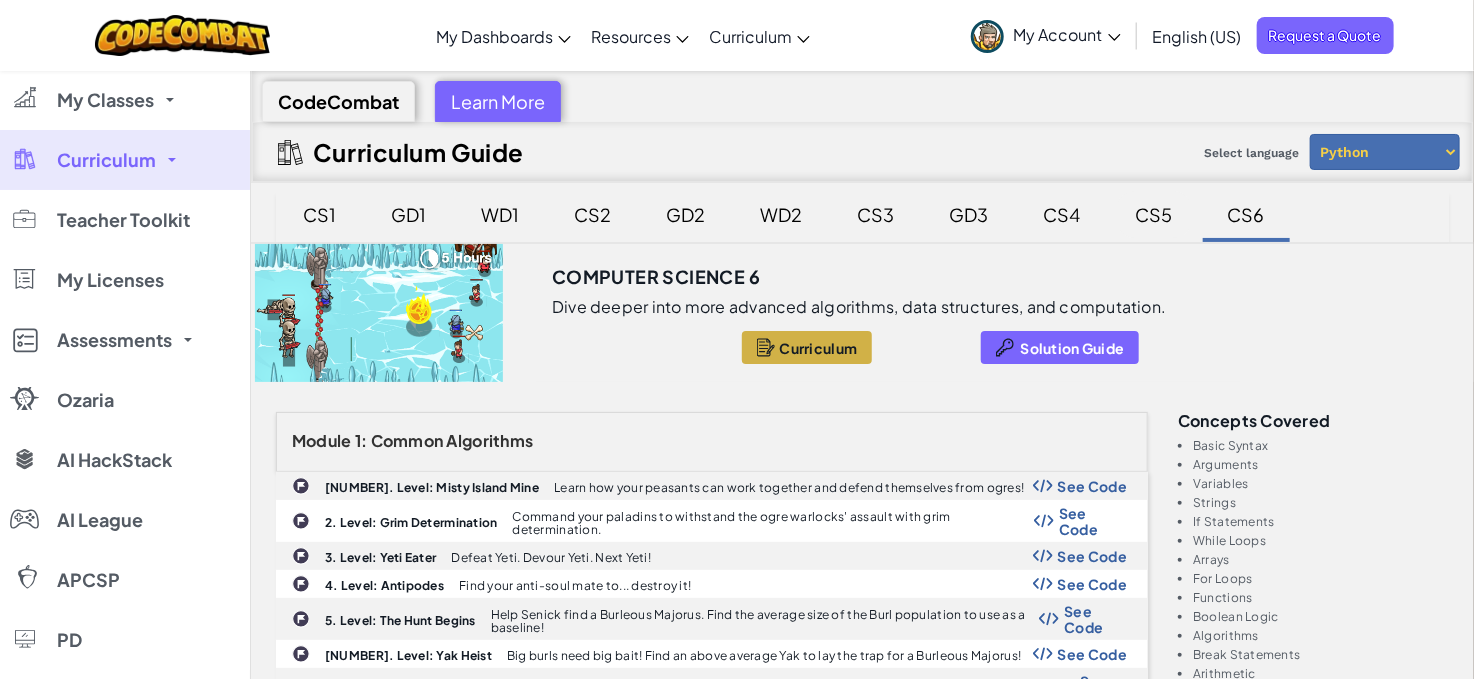 click on "CS5" at bounding box center [1154, 214] 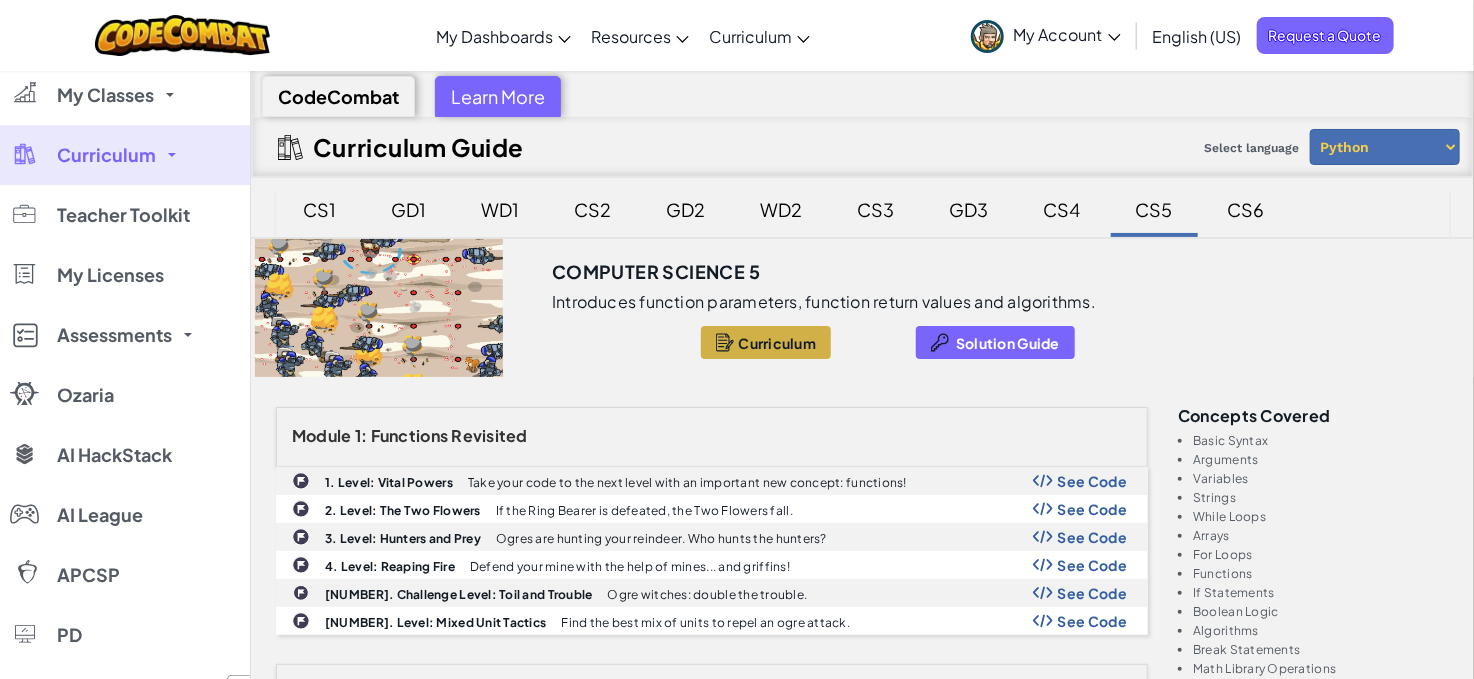 scroll, scrollTop: 0, scrollLeft: 0, axis: both 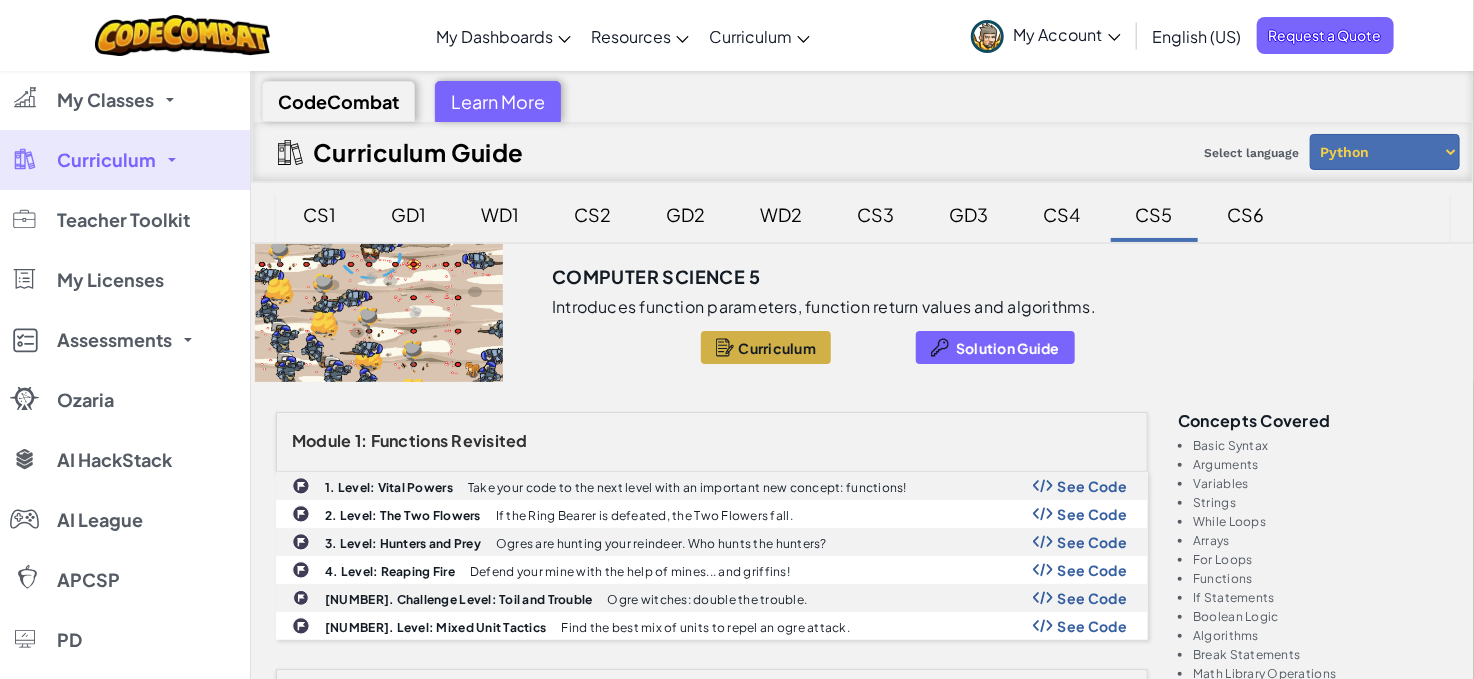 click on "CS4" at bounding box center [1062, 214] 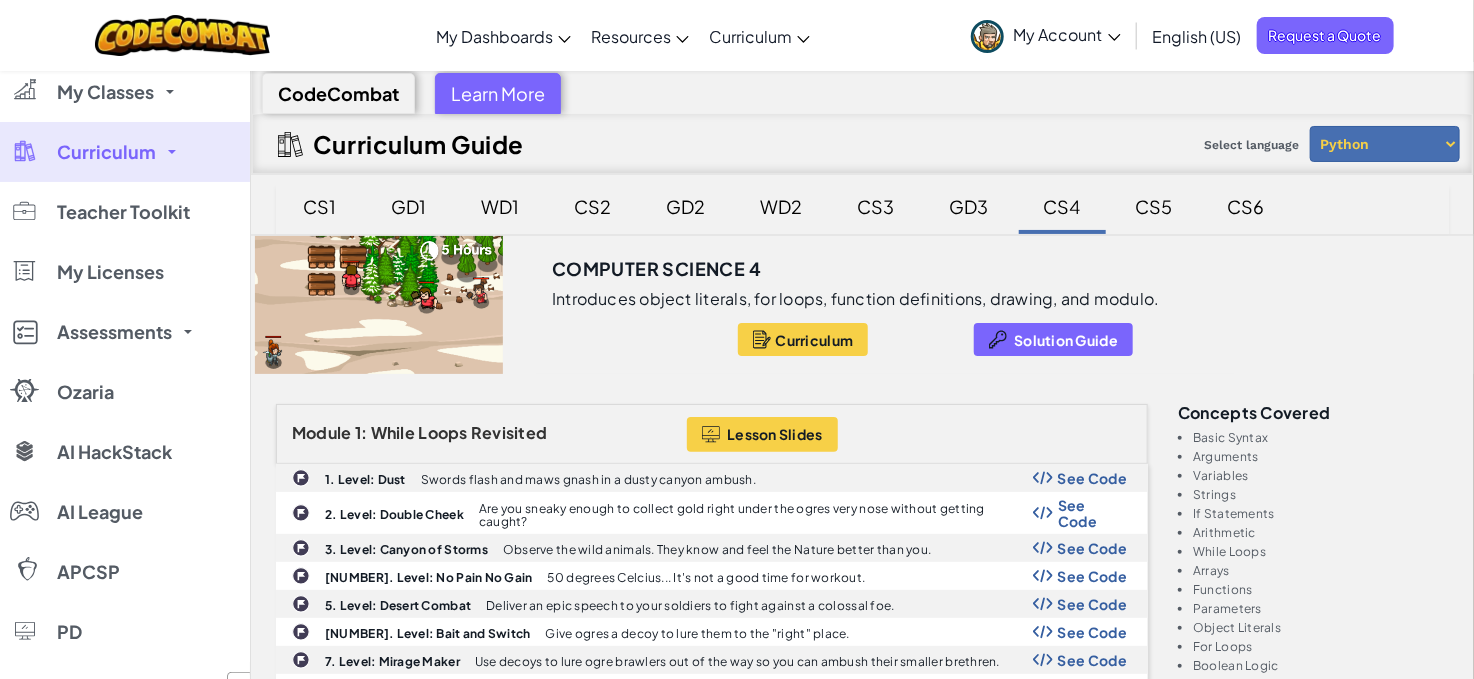 scroll, scrollTop: 0, scrollLeft: 0, axis: both 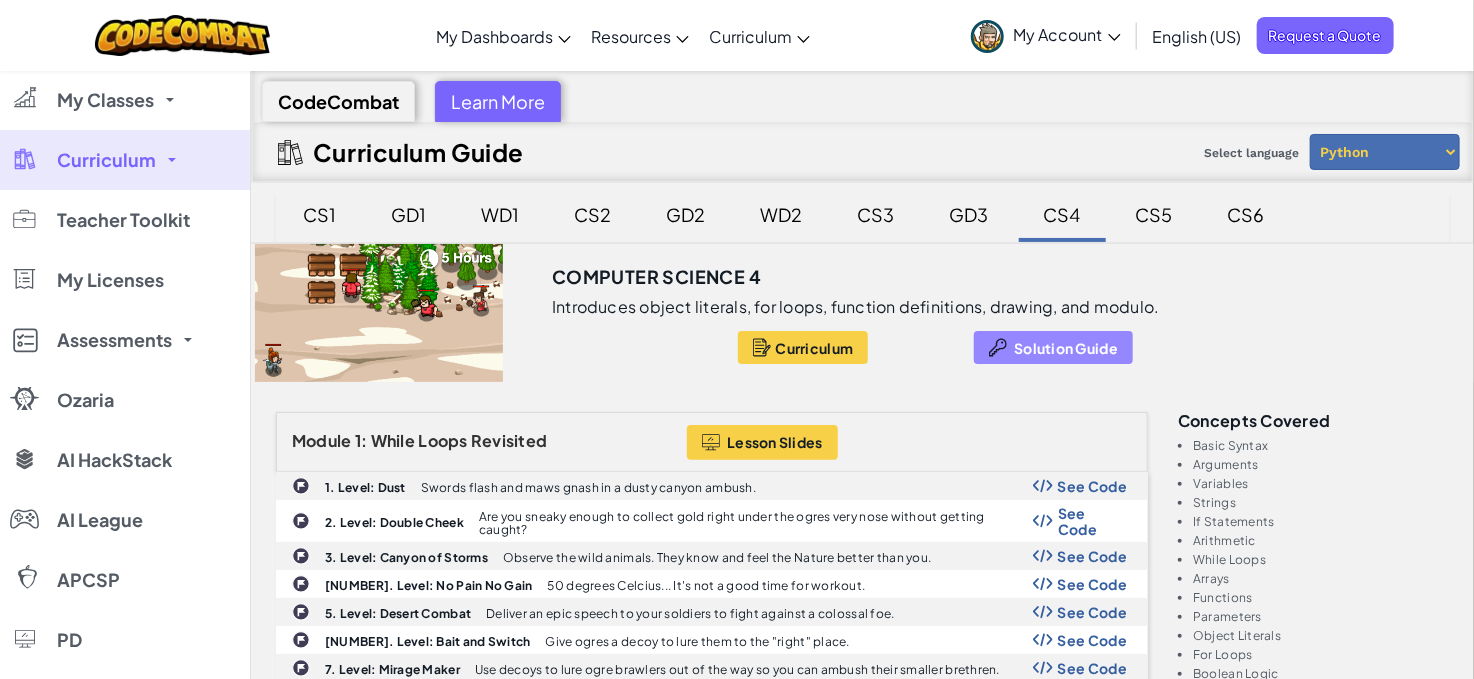 click on "Solution Guide" at bounding box center [1066, 348] 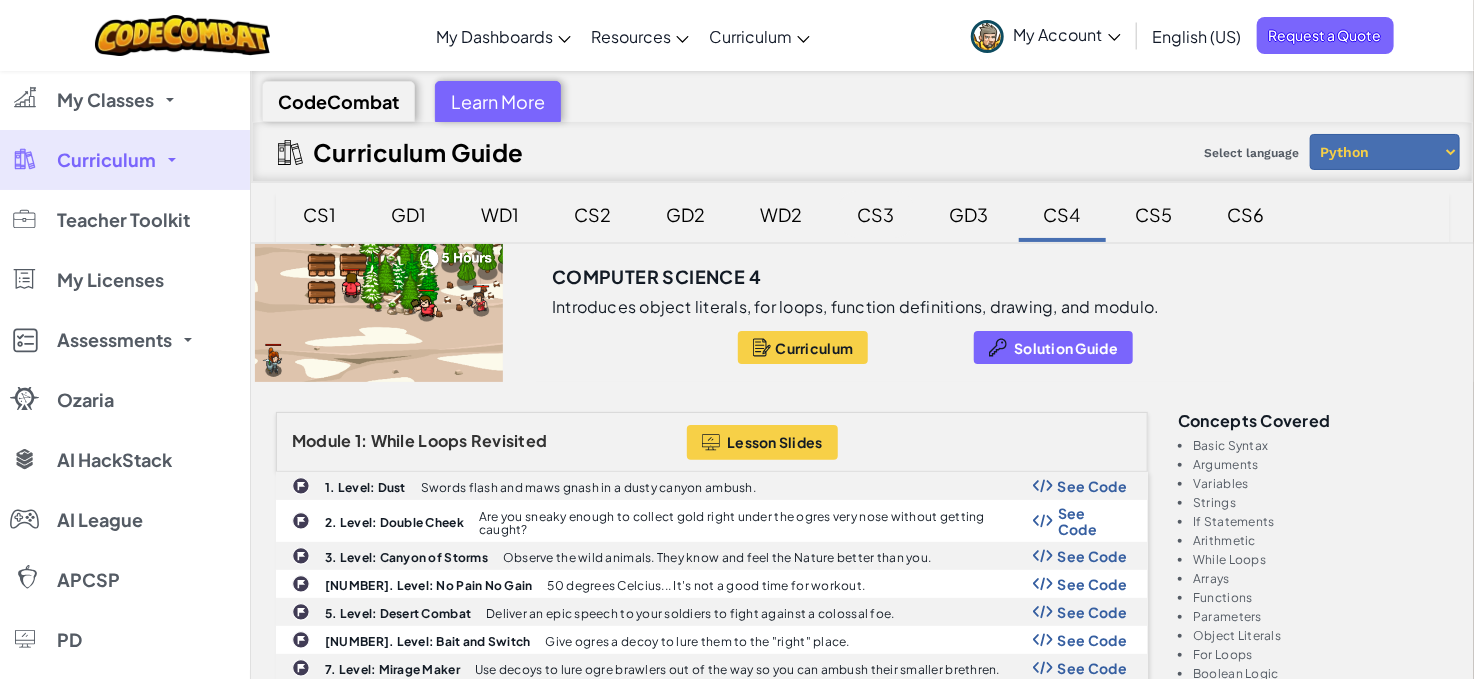 click on "CS3" at bounding box center [876, 214] 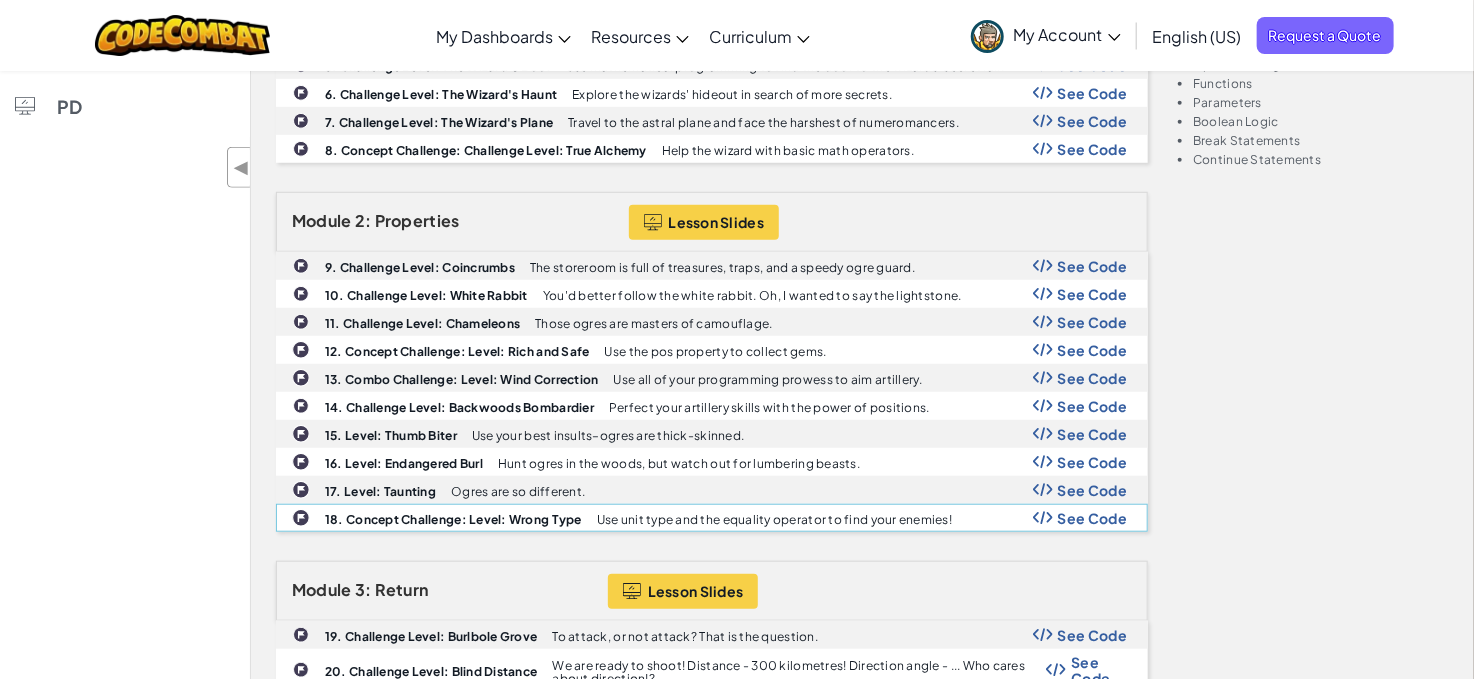 scroll, scrollTop: 0, scrollLeft: 0, axis: both 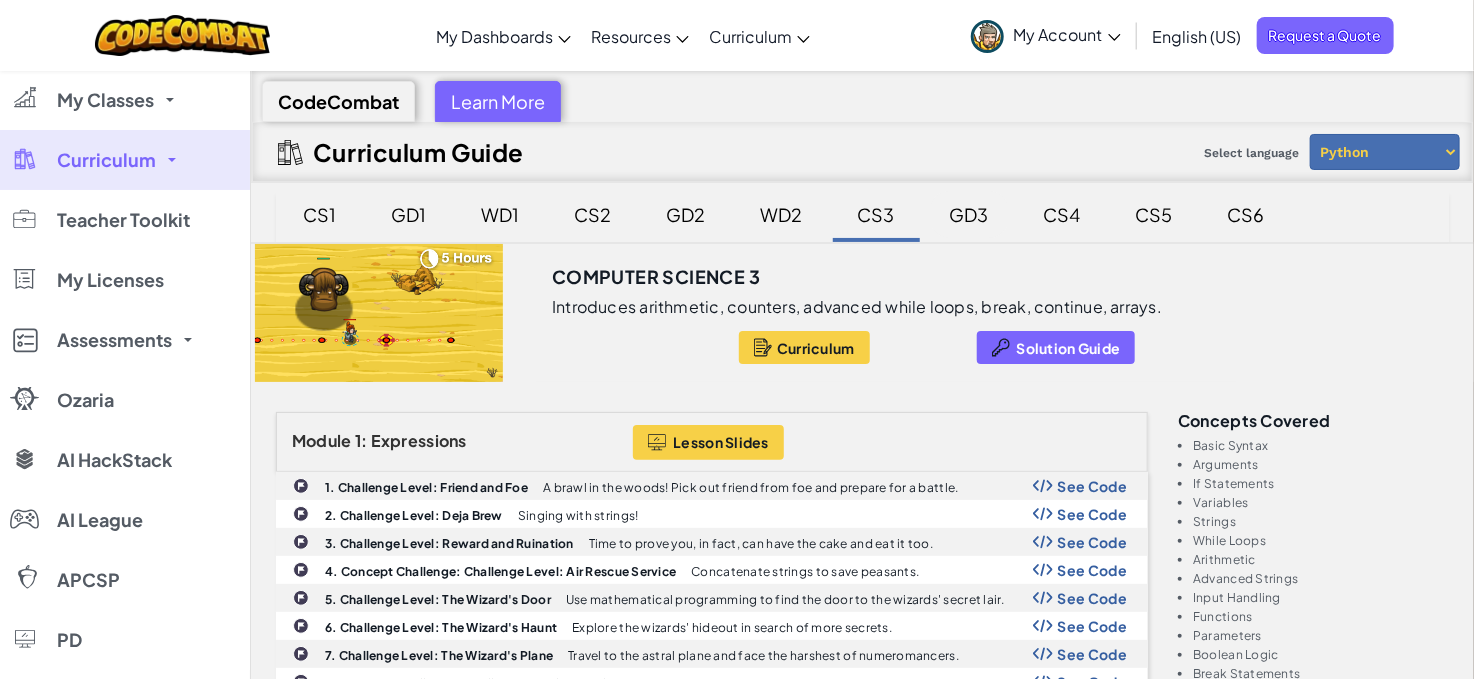 click on "GD3" at bounding box center (969, 214) 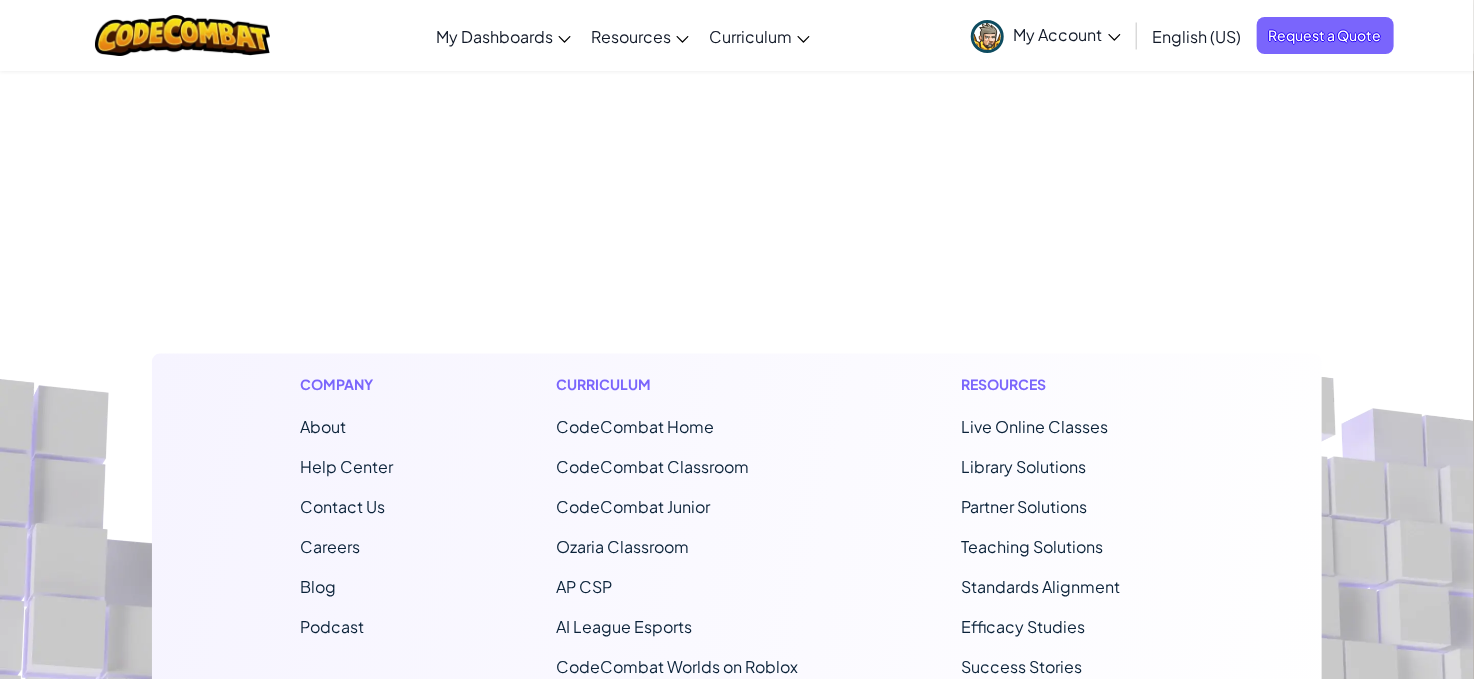 scroll, scrollTop: 666, scrollLeft: 0, axis: vertical 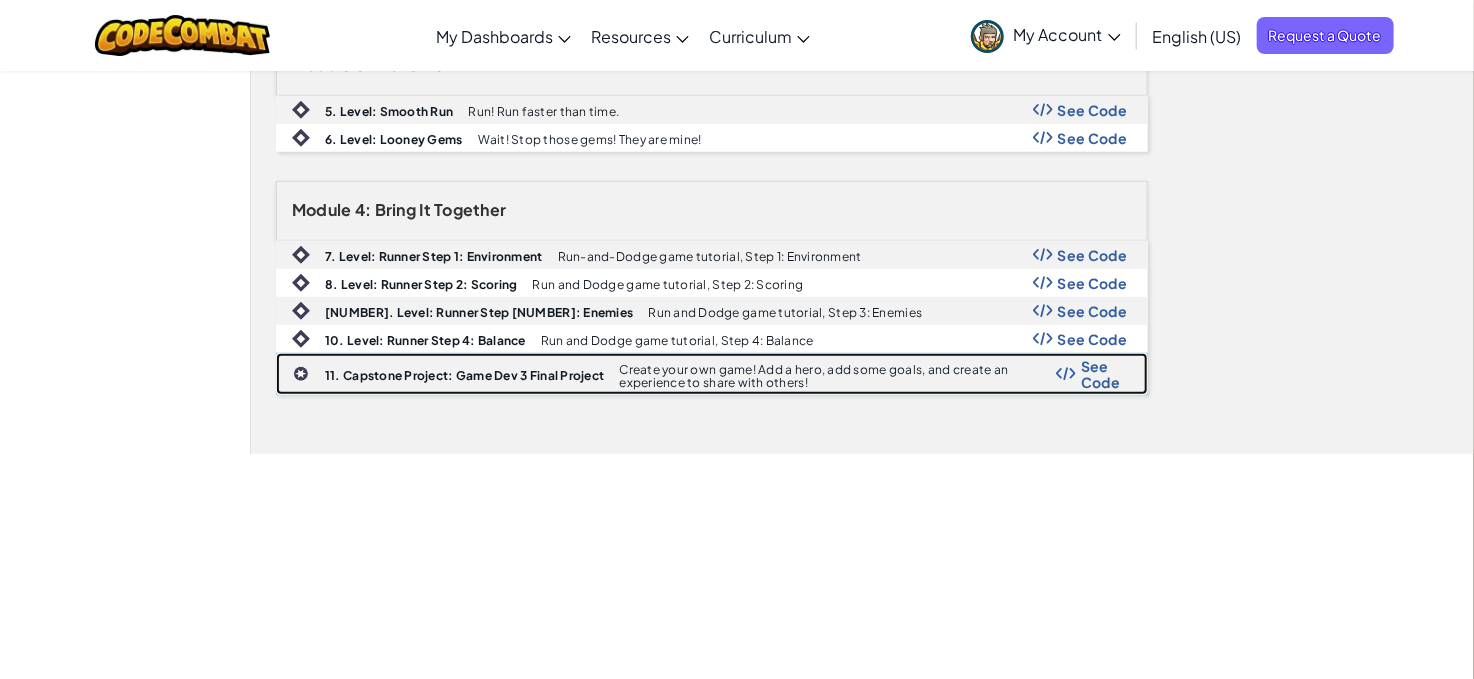 click on "11. Capstone Project: Game Dev 3 Final Project
Create your own game! Add a hero, add some goals, and create an experience to share with others!
See Code" at bounding box center [712, 374] 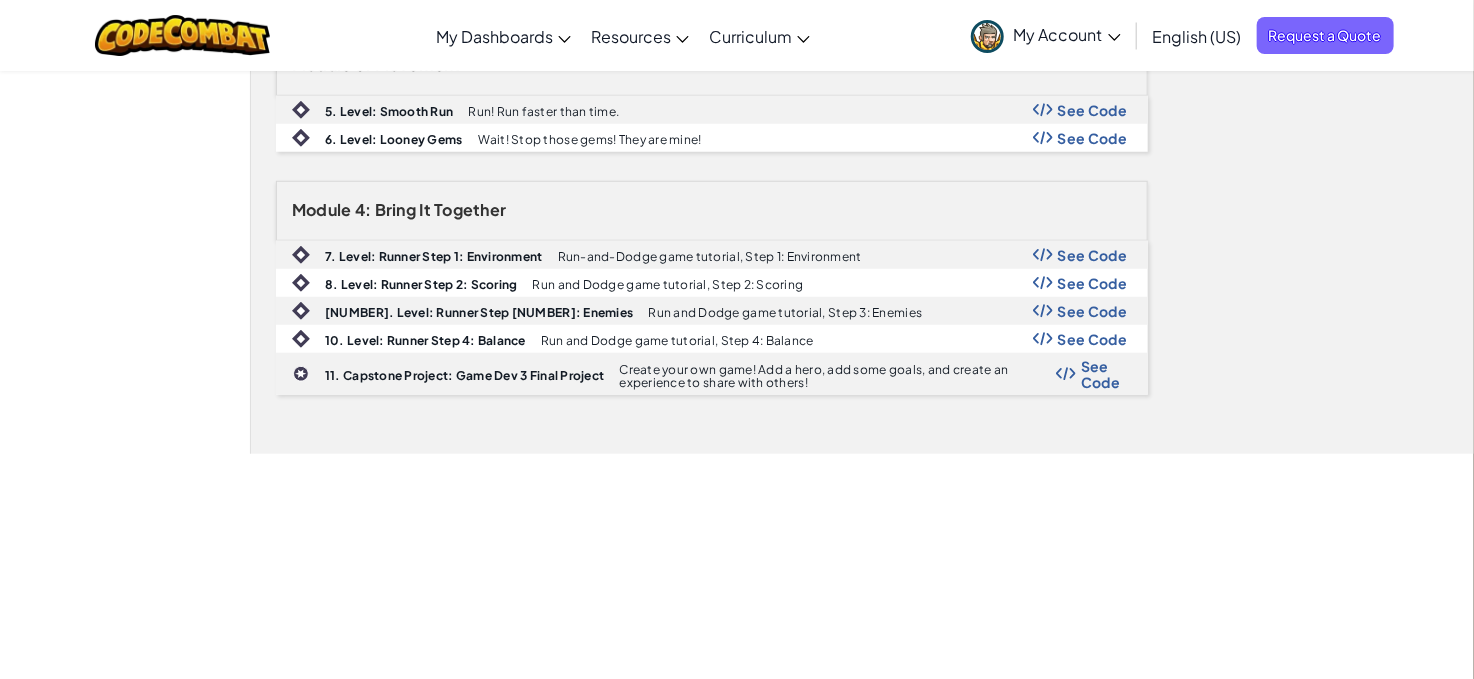 drag, startPoint x: 724, startPoint y: 368, endPoint x: 518, endPoint y: 482, distance: 235.44002 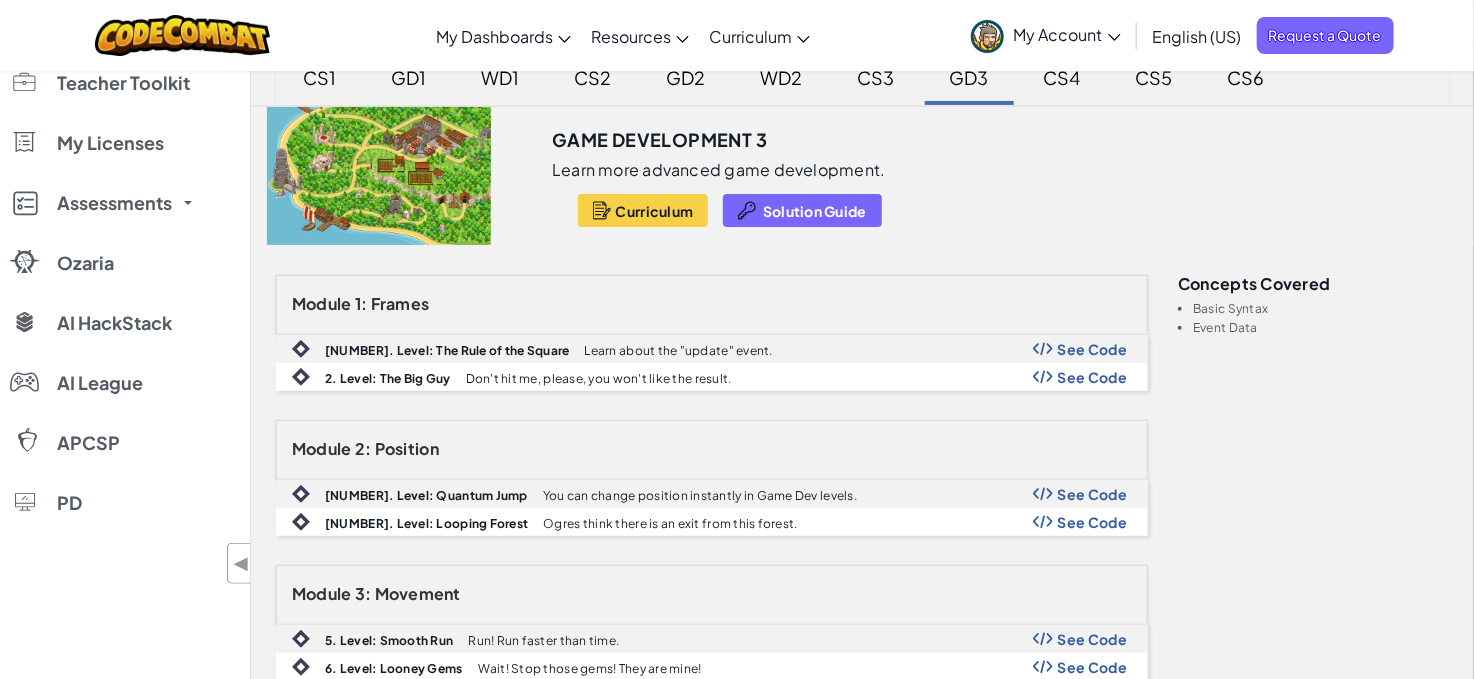 scroll, scrollTop: 133, scrollLeft: 0, axis: vertical 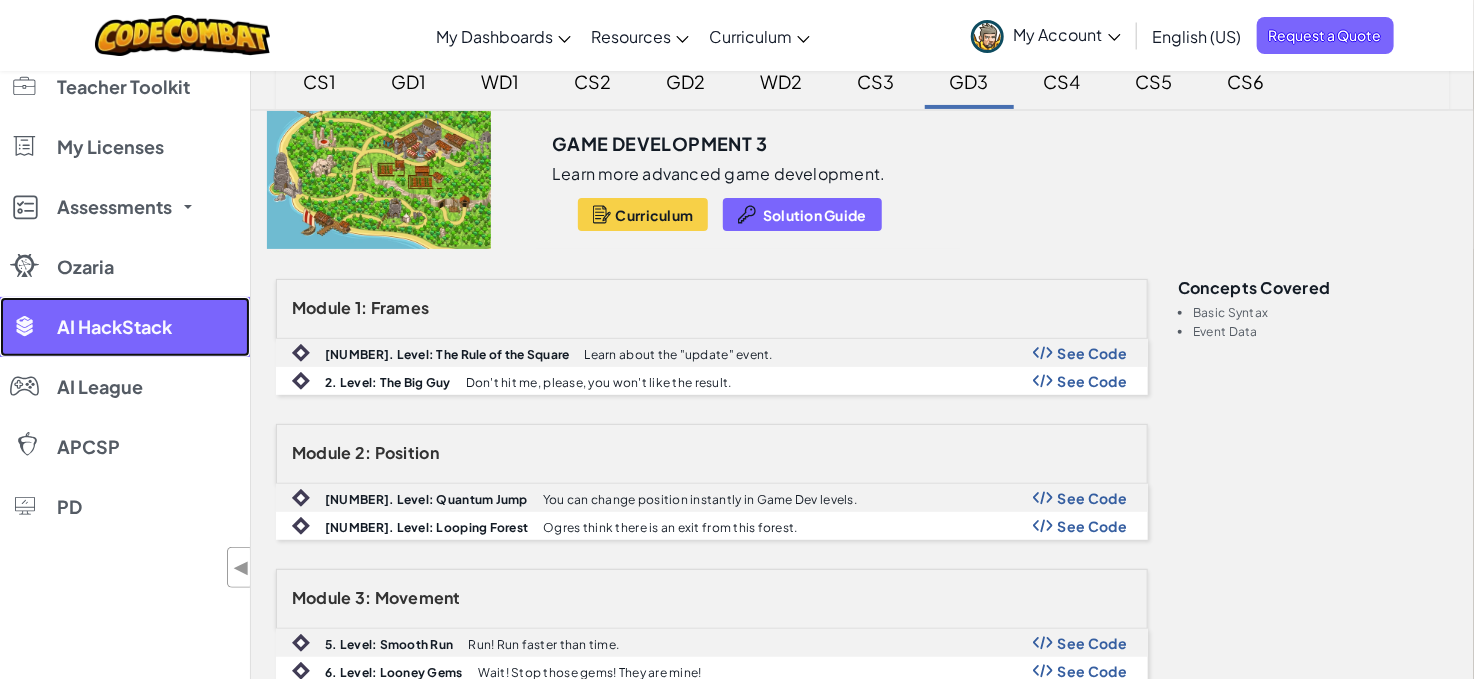 click on "AI HackStack" at bounding box center (125, 327) 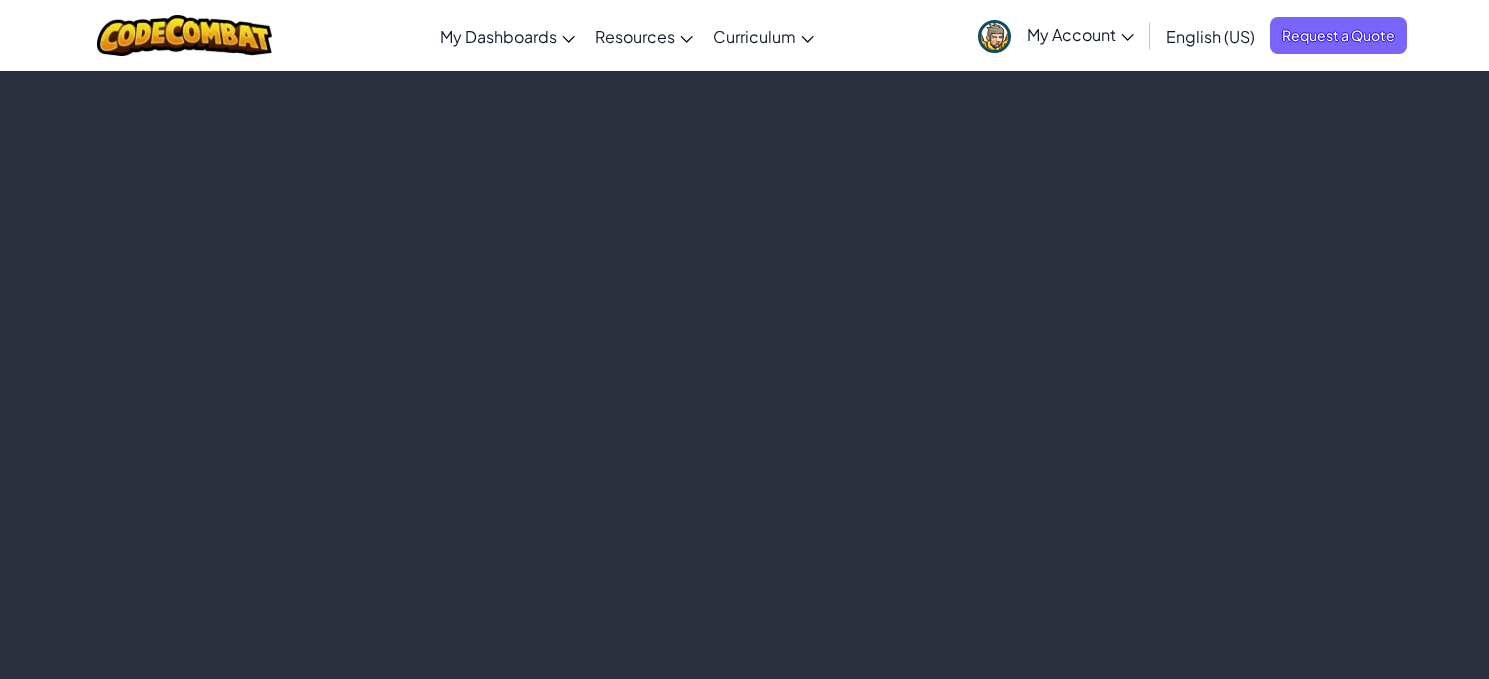 scroll, scrollTop: 0, scrollLeft: 0, axis: both 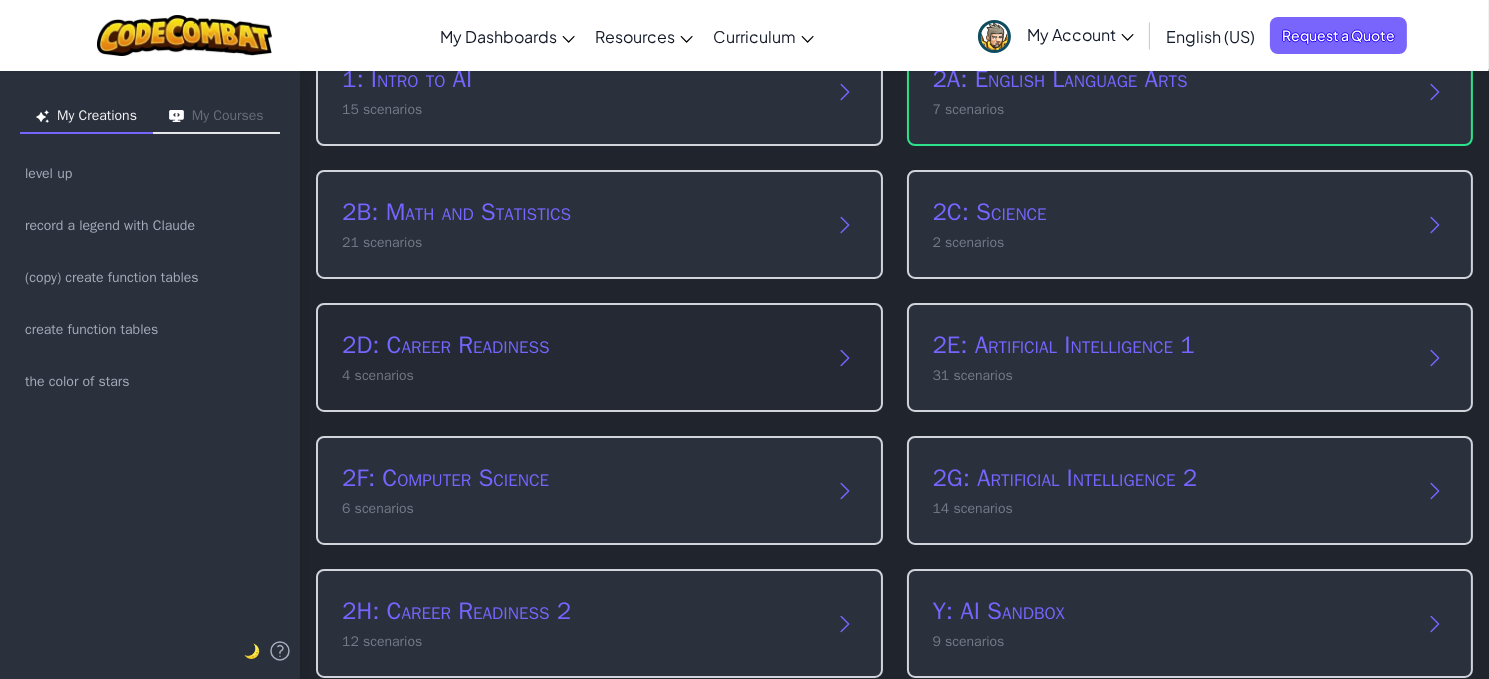 click on "2D: Career Readiness" at bounding box center [579, 345] 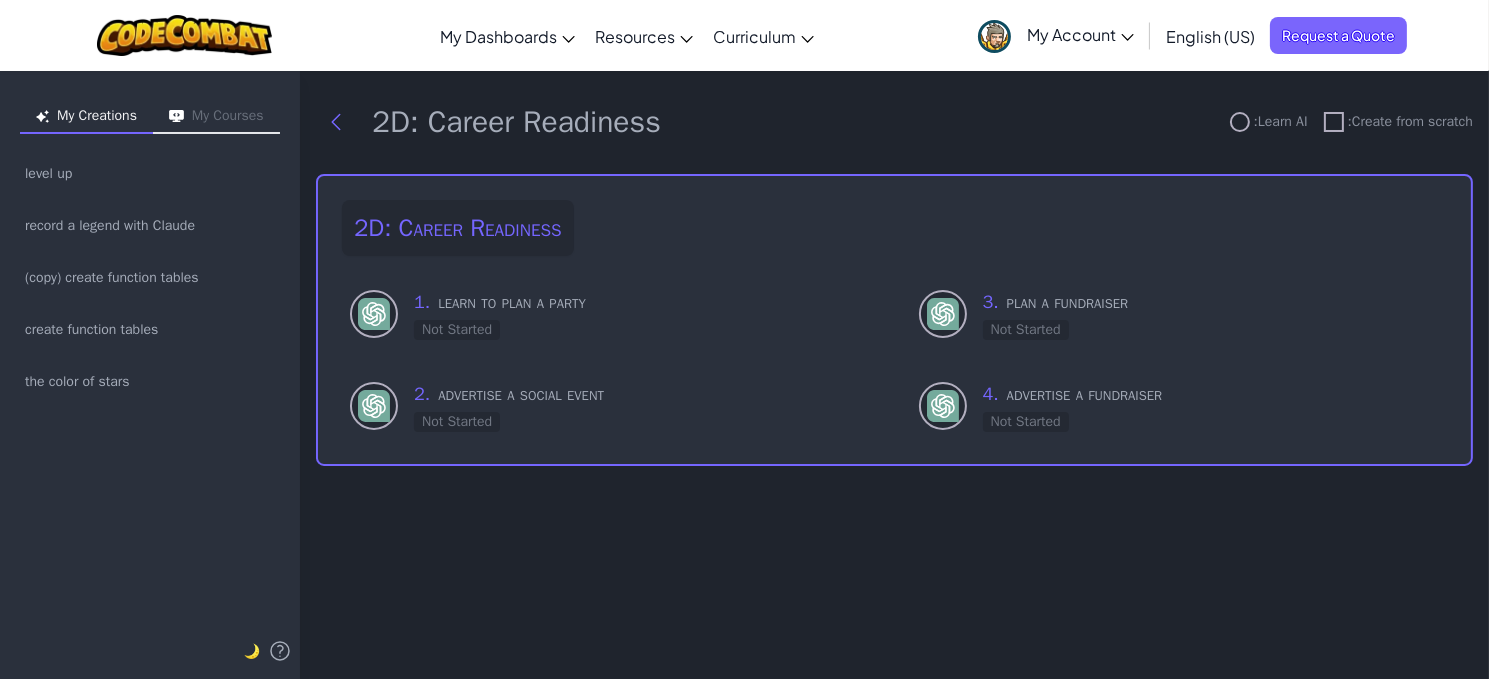 scroll, scrollTop: 0, scrollLeft: 0, axis: both 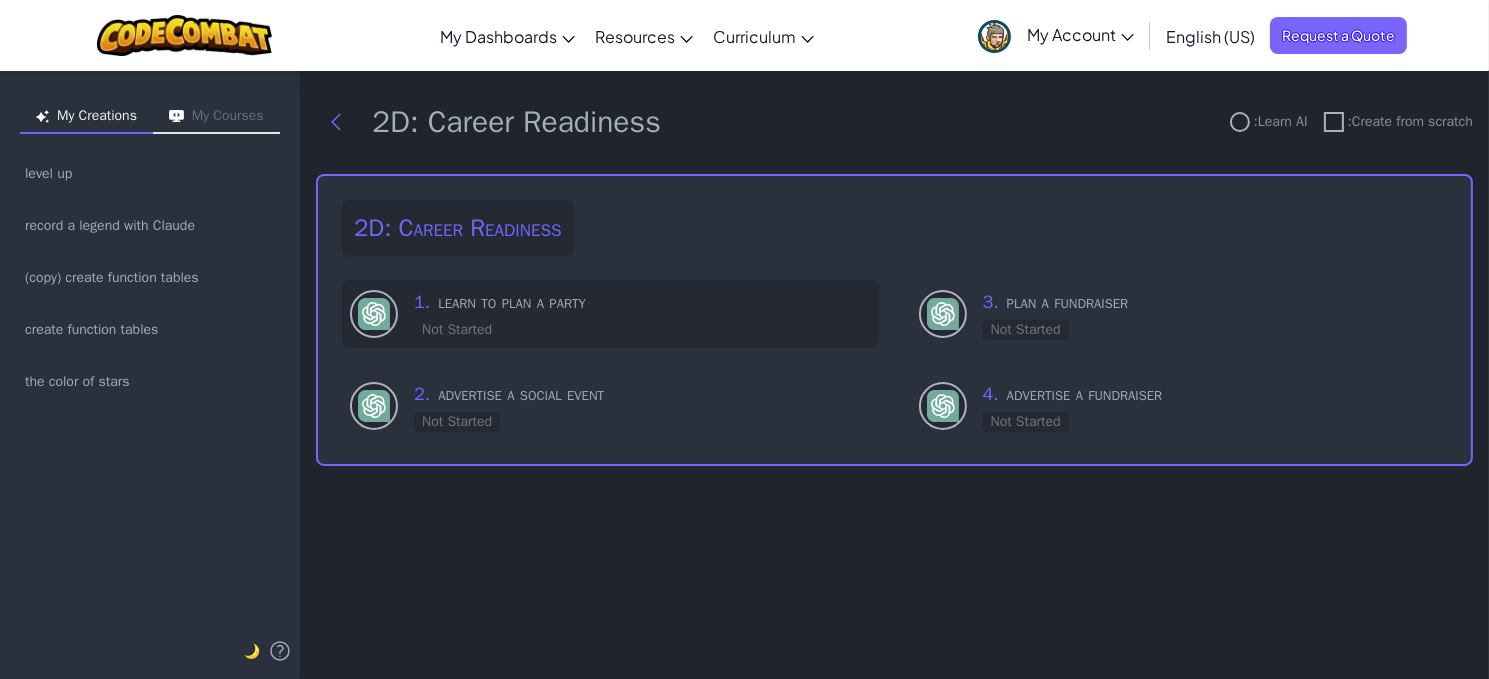 click on "1 . learn to plan a party" at bounding box center [642, 302] 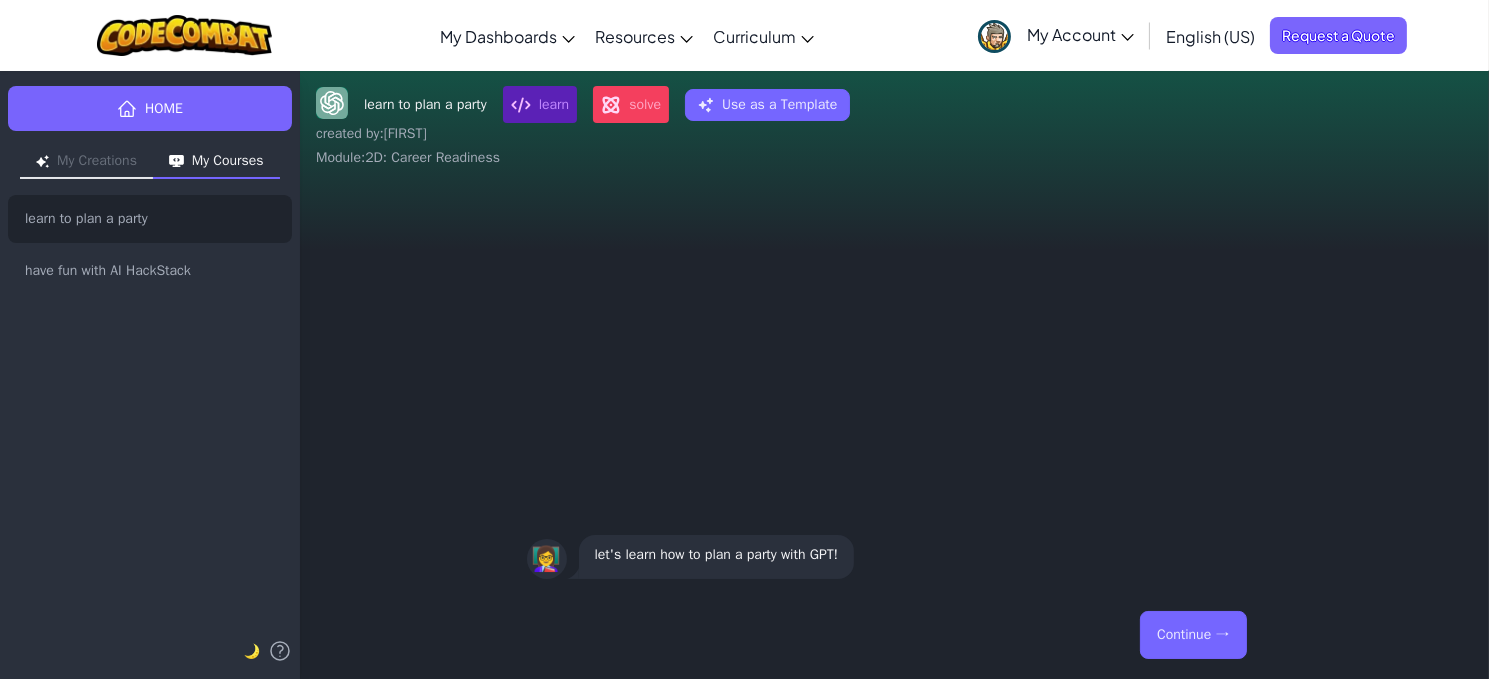 click on "Continue →" at bounding box center (1193, 635) 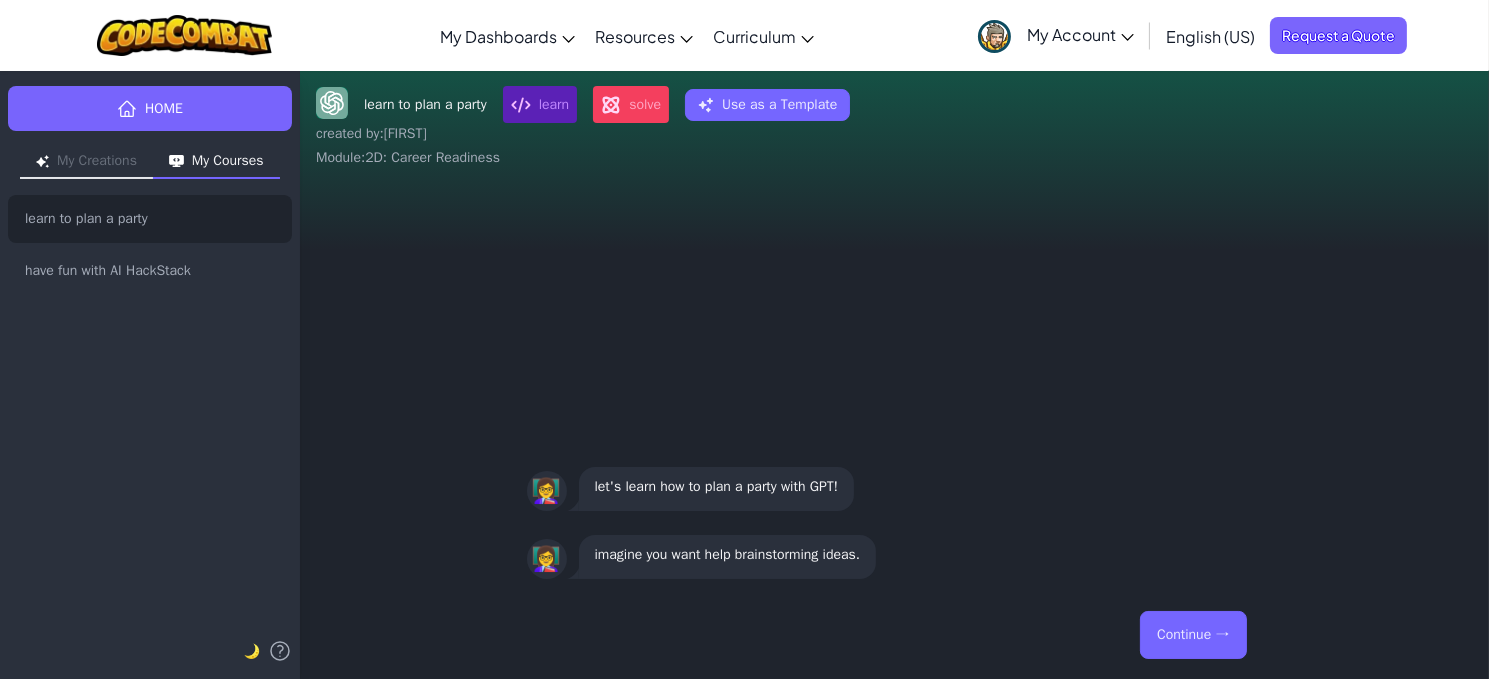 click on "Continue →" at bounding box center [1193, 635] 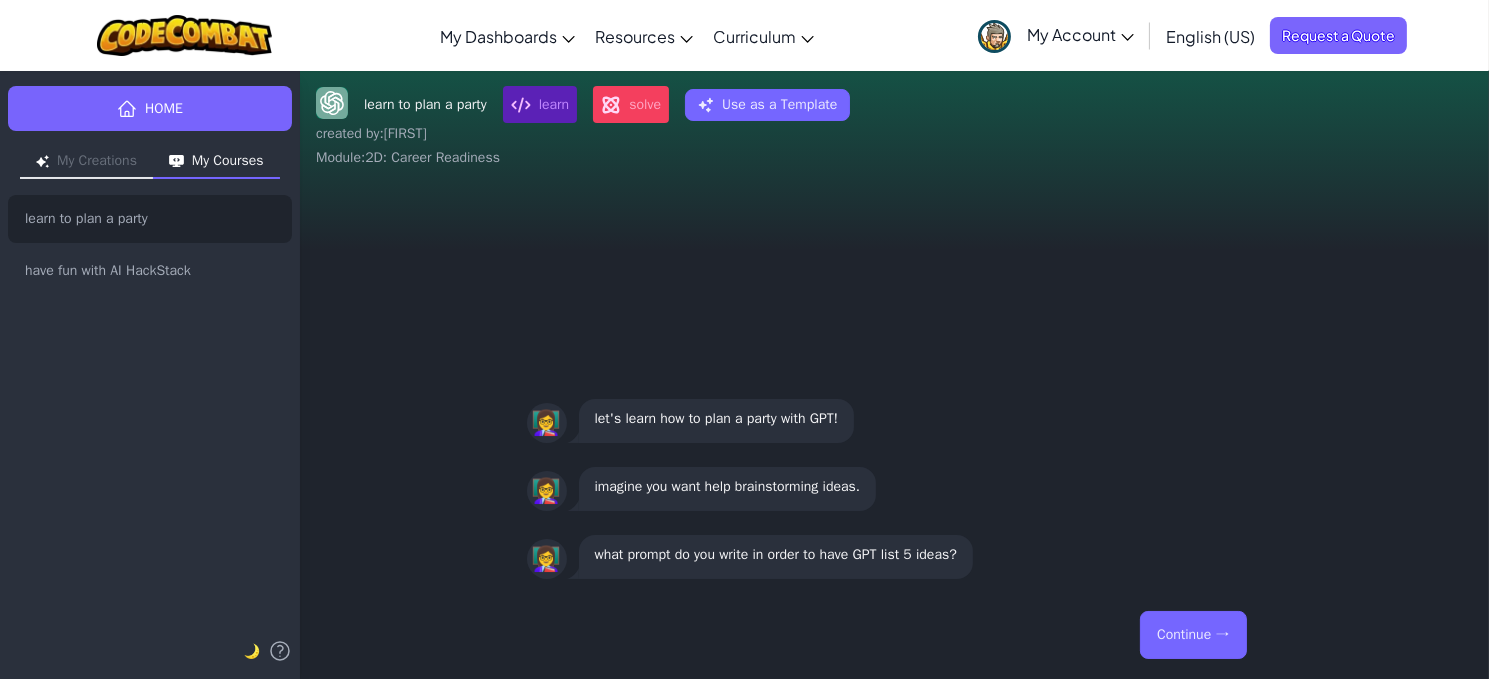 click on "Continue →" at bounding box center (1193, 635) 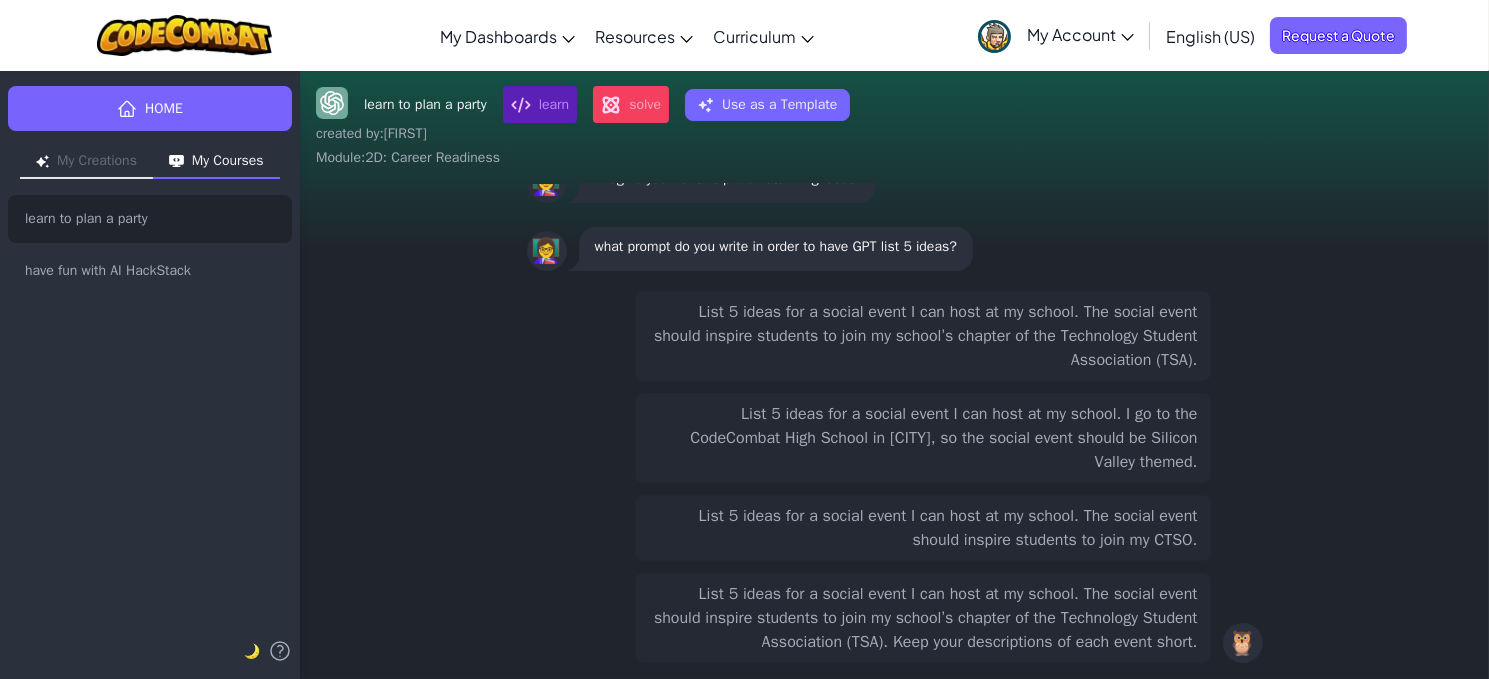 scroll, scrollTop: 0, scrollLeft: 0, axis: both 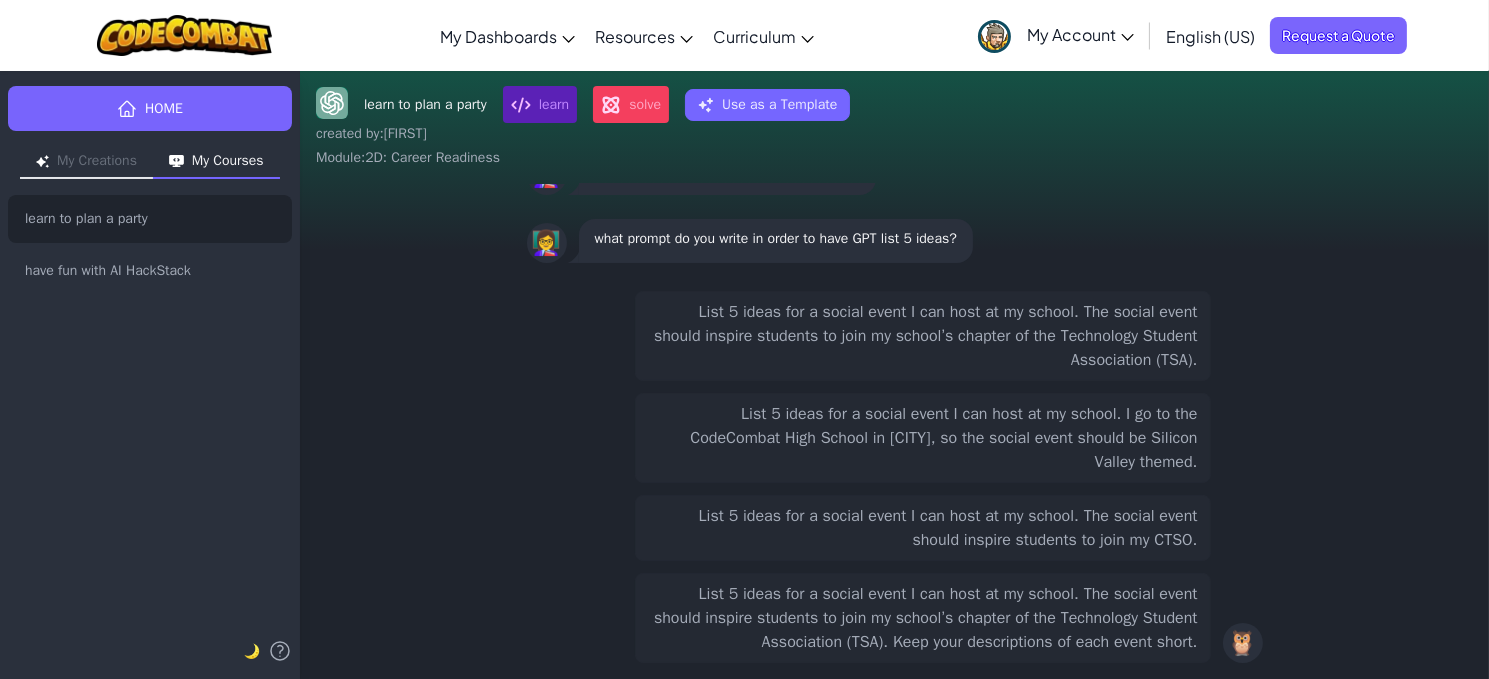 click on "List 5 ideas for a social event I can host at my school. The social event should inspire students to join my school’s chapter of the Technology Student Association (TSA)." at bounding box center (923, 336) 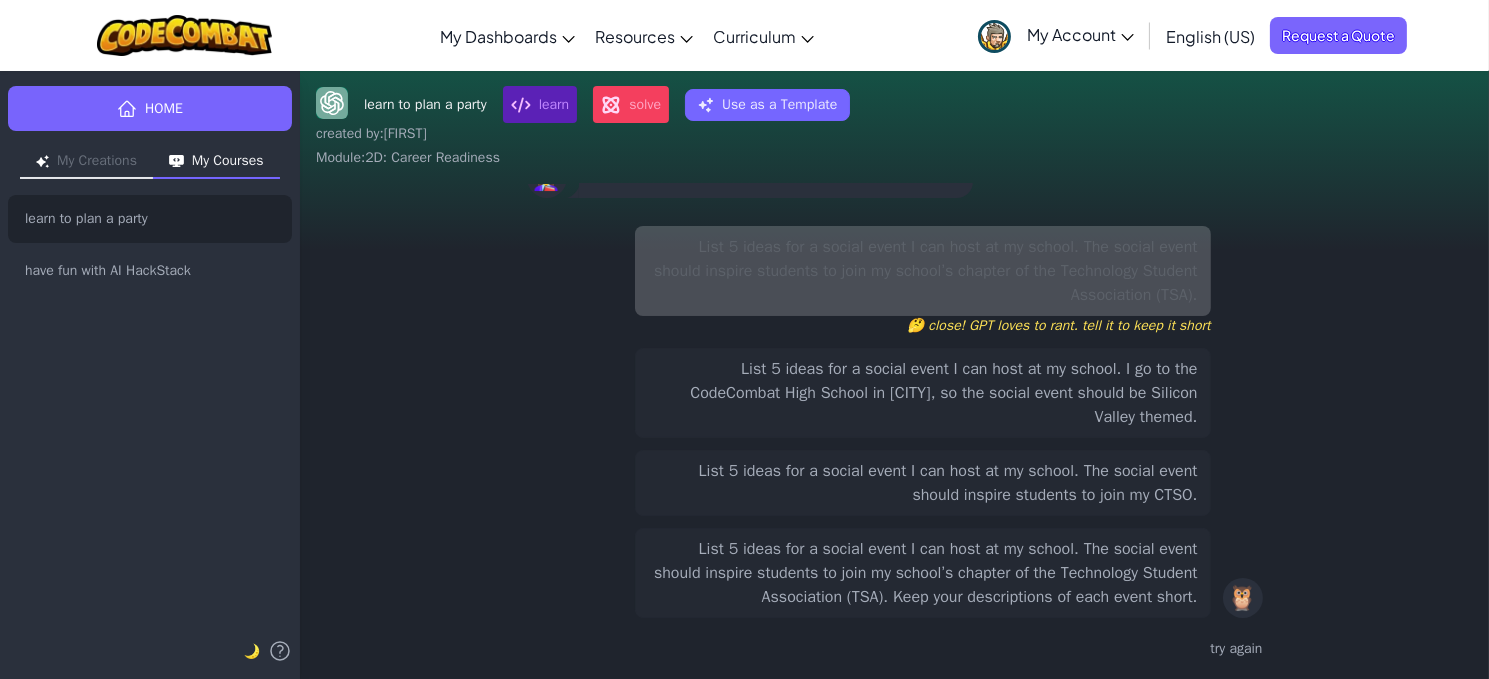 click on "List 5 ideas for a social event I can host at my school. I go to the CodeCombat High School in San Francisco, so the social event should be Silicon Valley themed." at bounding box center (923, 393) 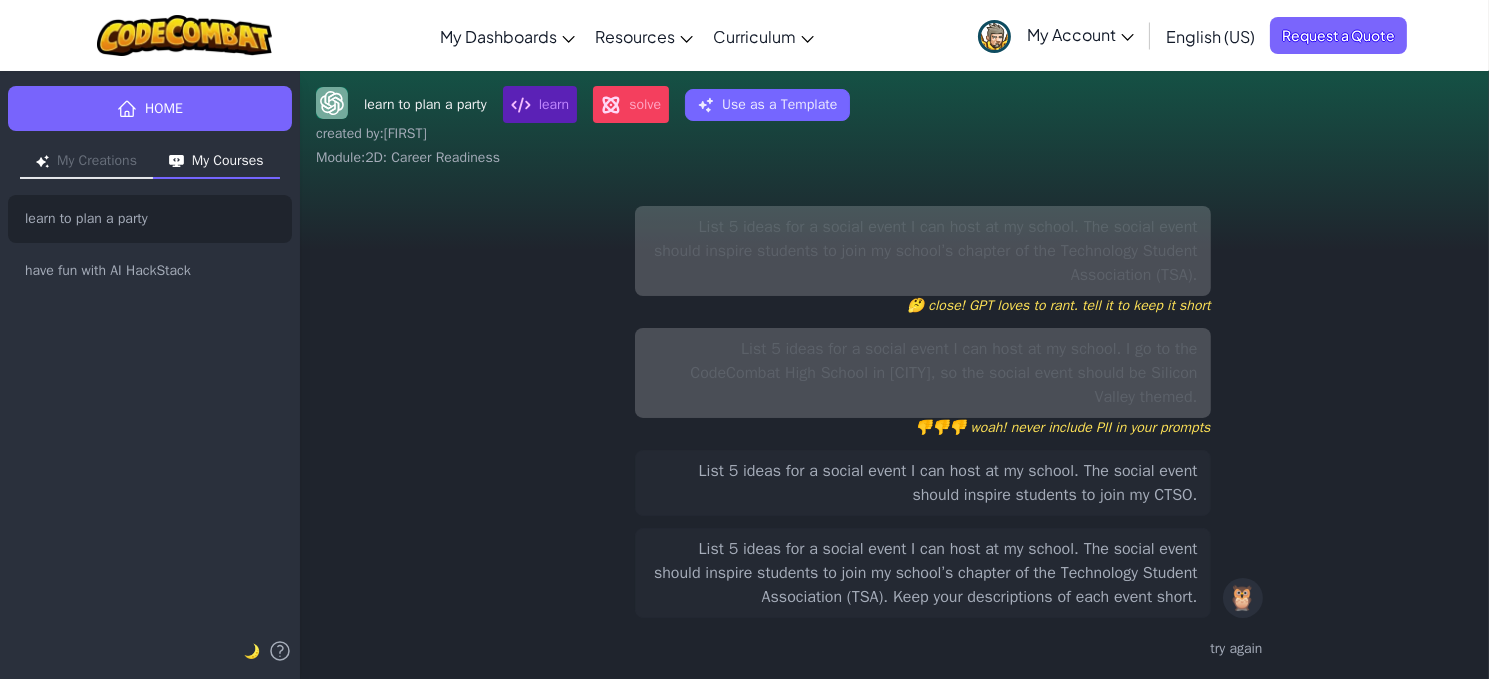 click on "List 5 ideas for a social event I can host at my school. The social event should inspire students to join my CTSO." at bounding box center [923, 483] 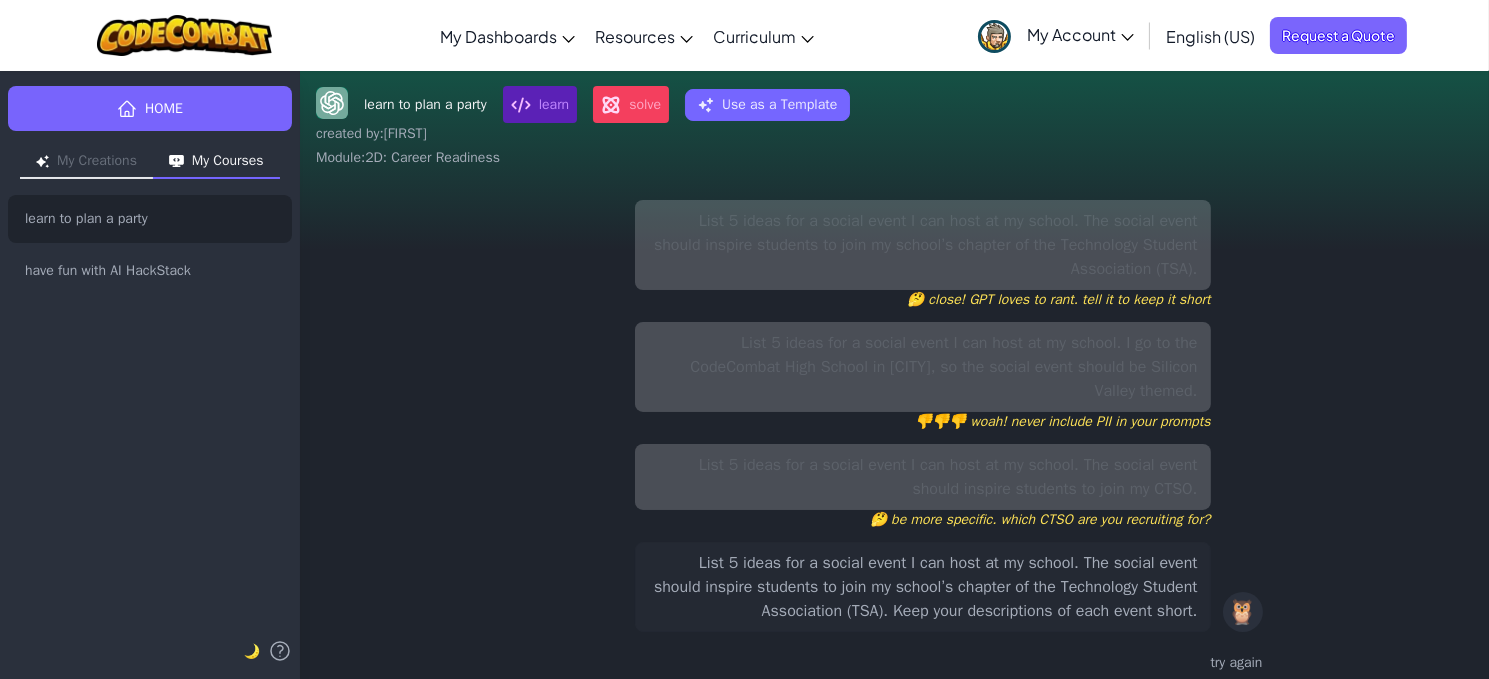 click on "List 5 ideas for a social event I can host at my school. The social event should inspire students to join my school’s chapter of the Technology Student Association (TSA). Keep your descriptions of each event short." at bounding box center [923, 587] 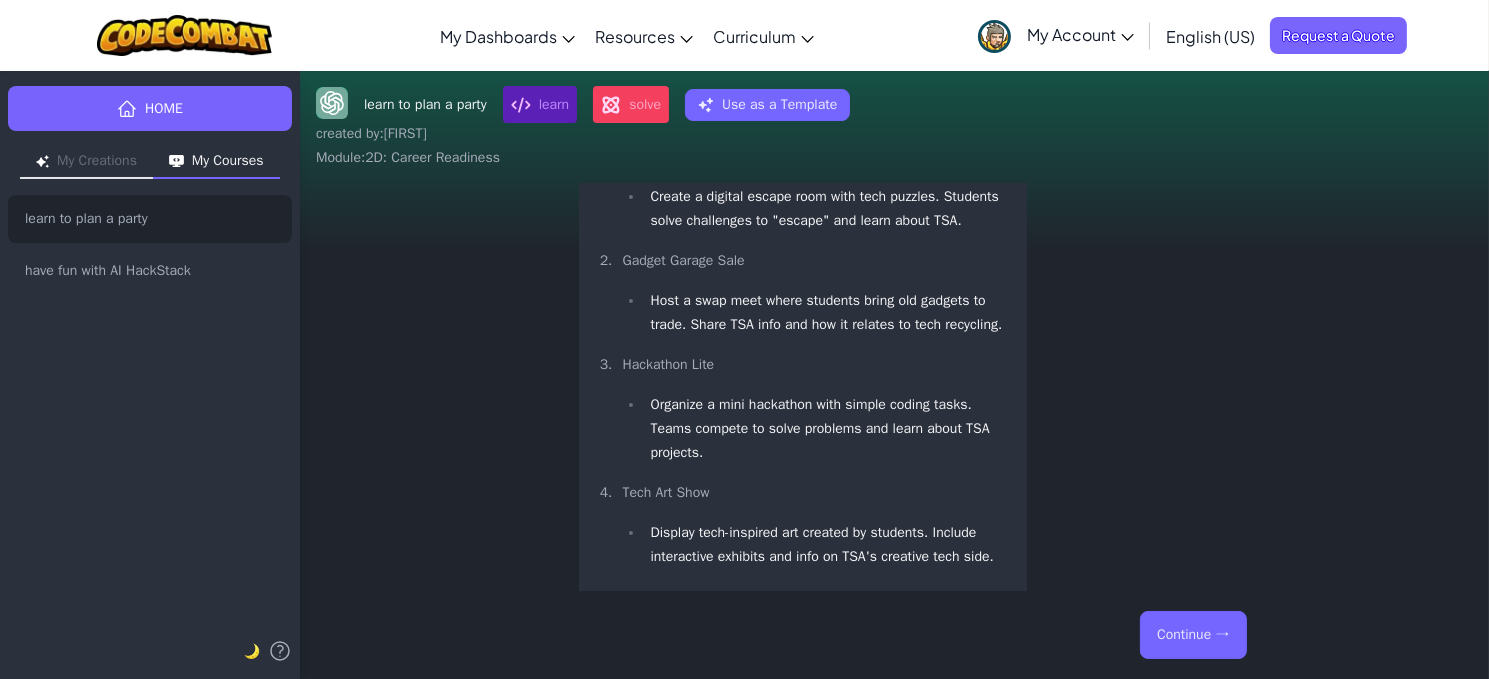 scroll, scrollTop: 0, scrollLeft: 0, axis: both 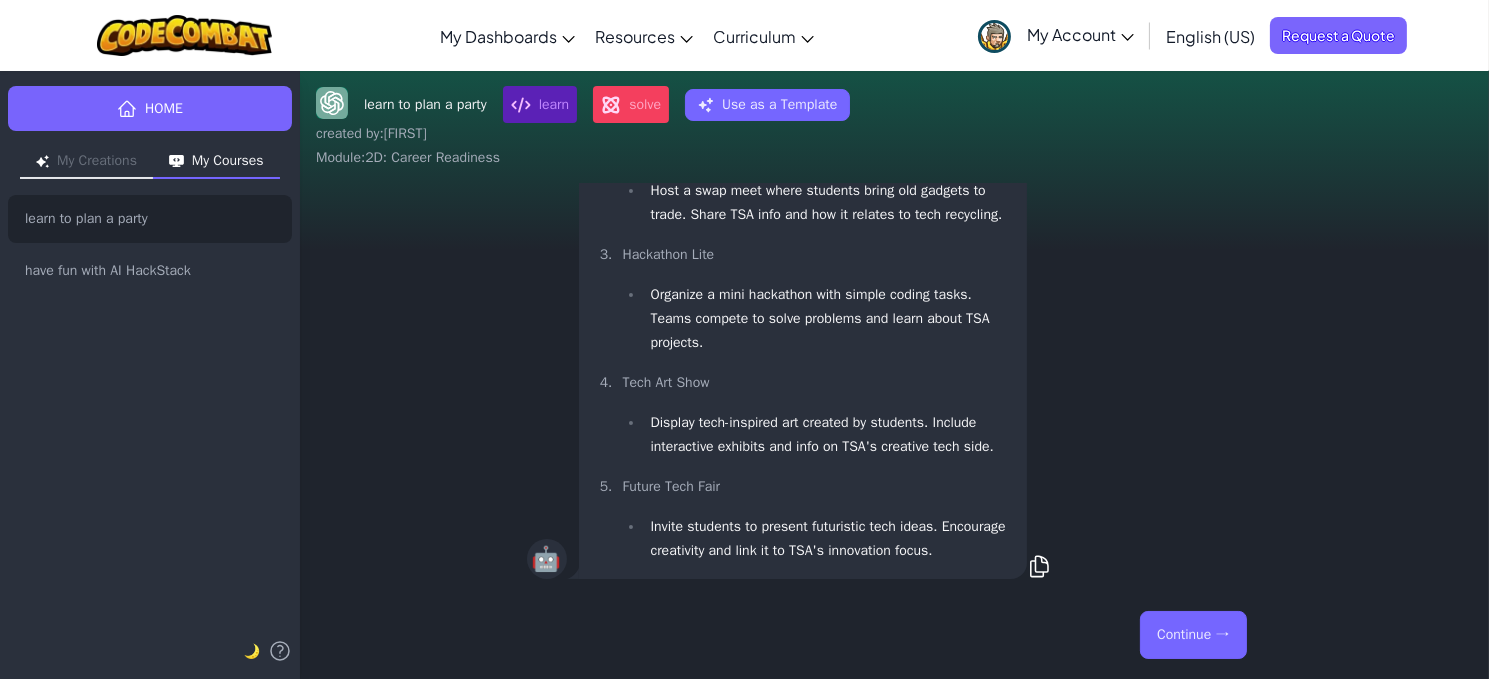 click on "Continue →" at bounding box center (1193, 635) 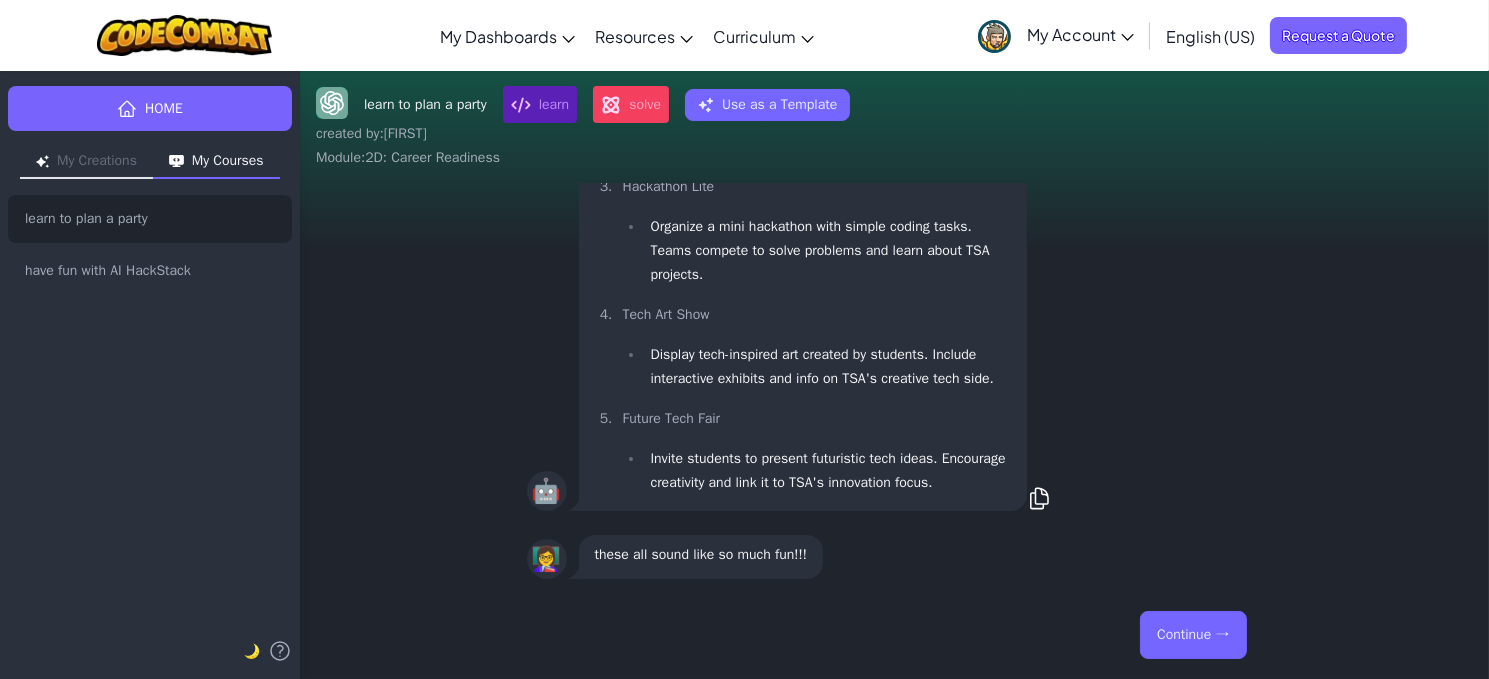 click on "Continue →" at bounding box center (1193, 635) 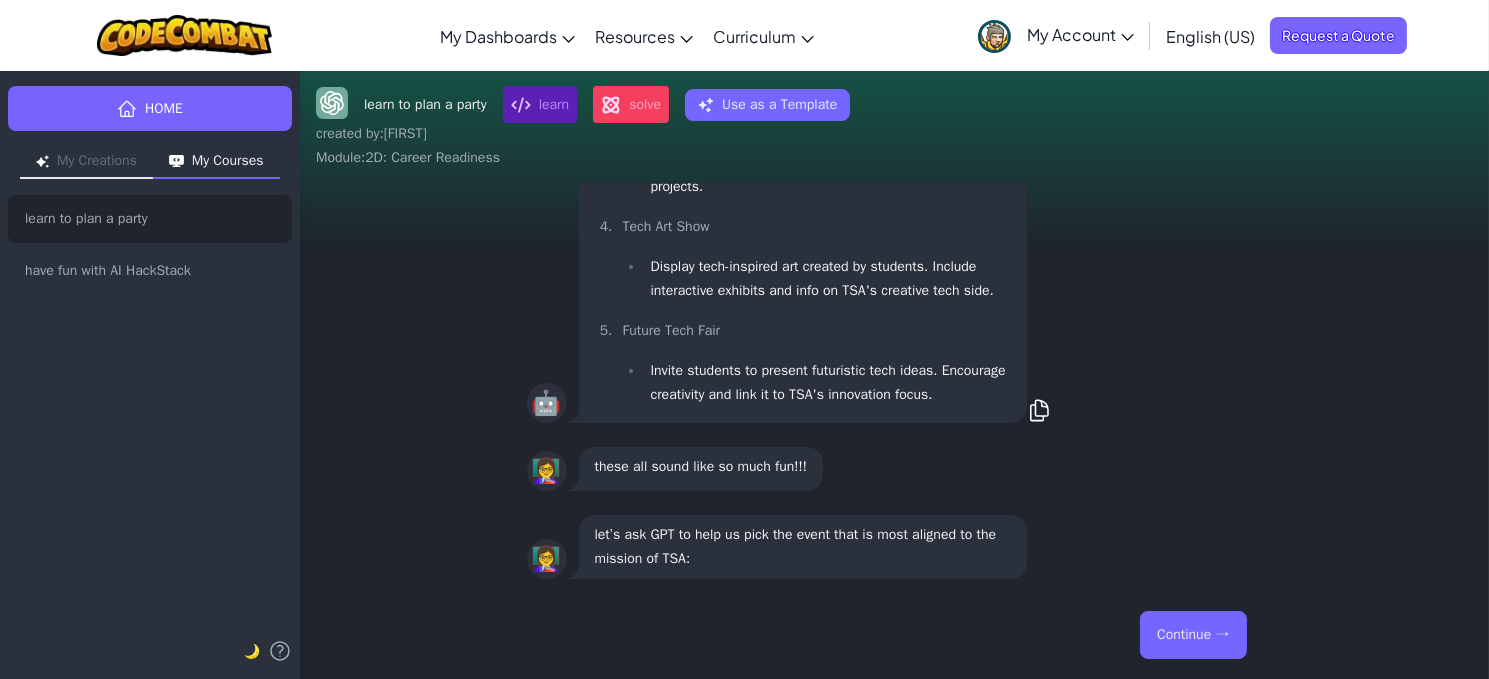 scroll, scrollTop: 0, scrollLeft: 0, axis: both 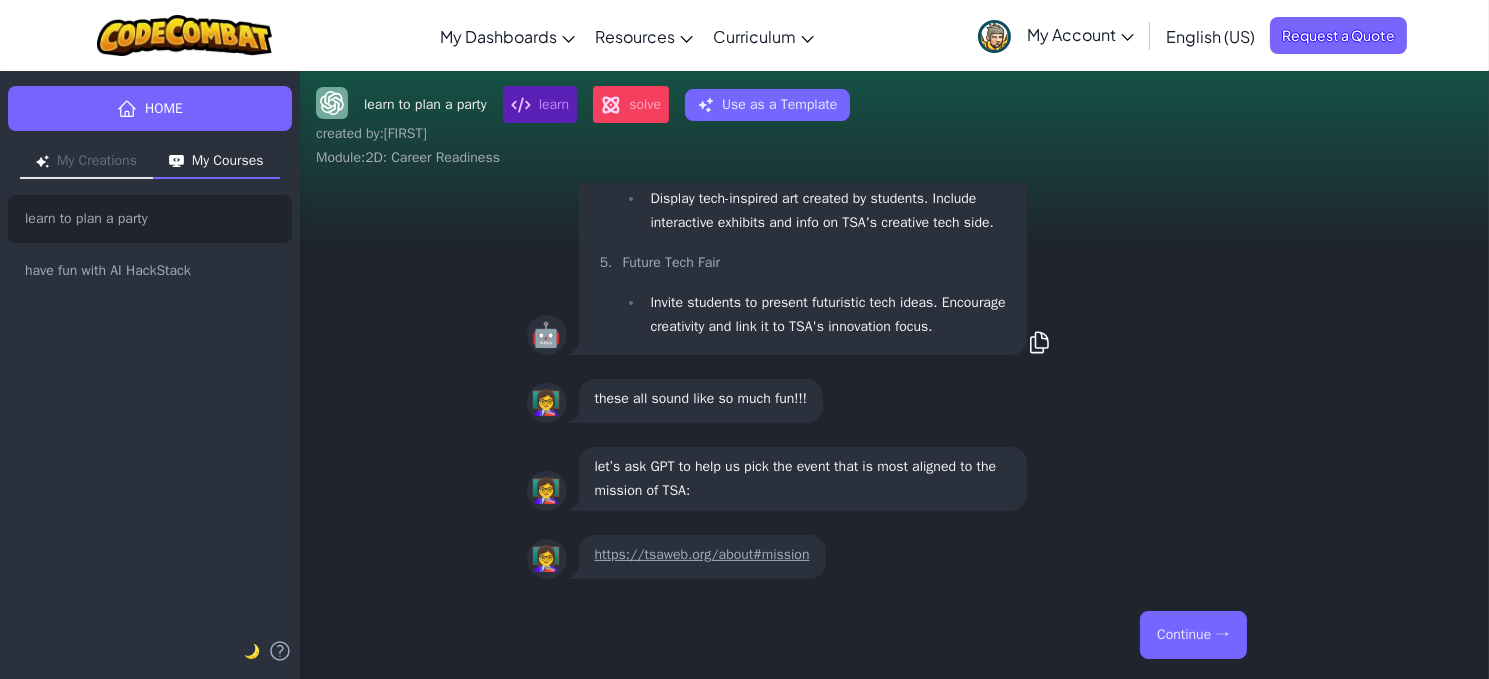 click on "Continue →" at bounding box center [1193, 635] 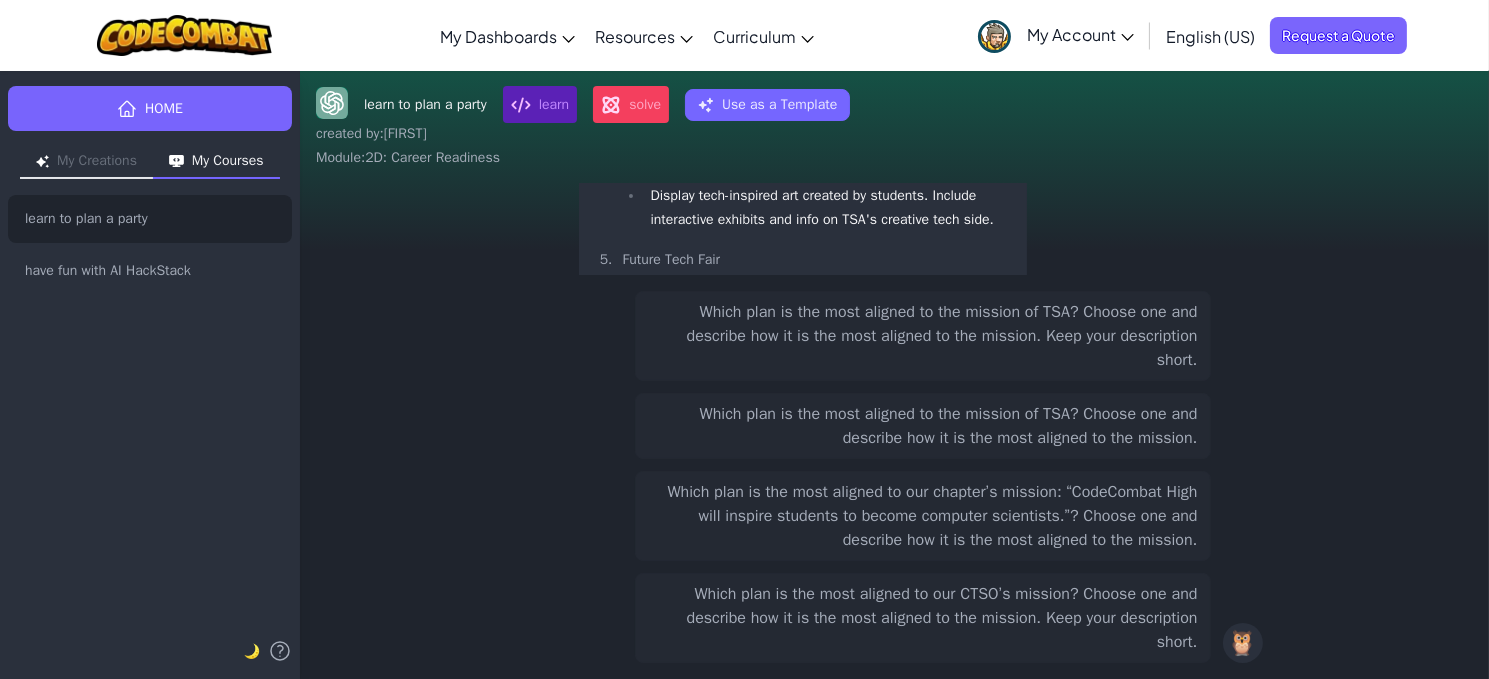 scroll, scrollTop: -313, scrollLeft: 0, axis: vertical 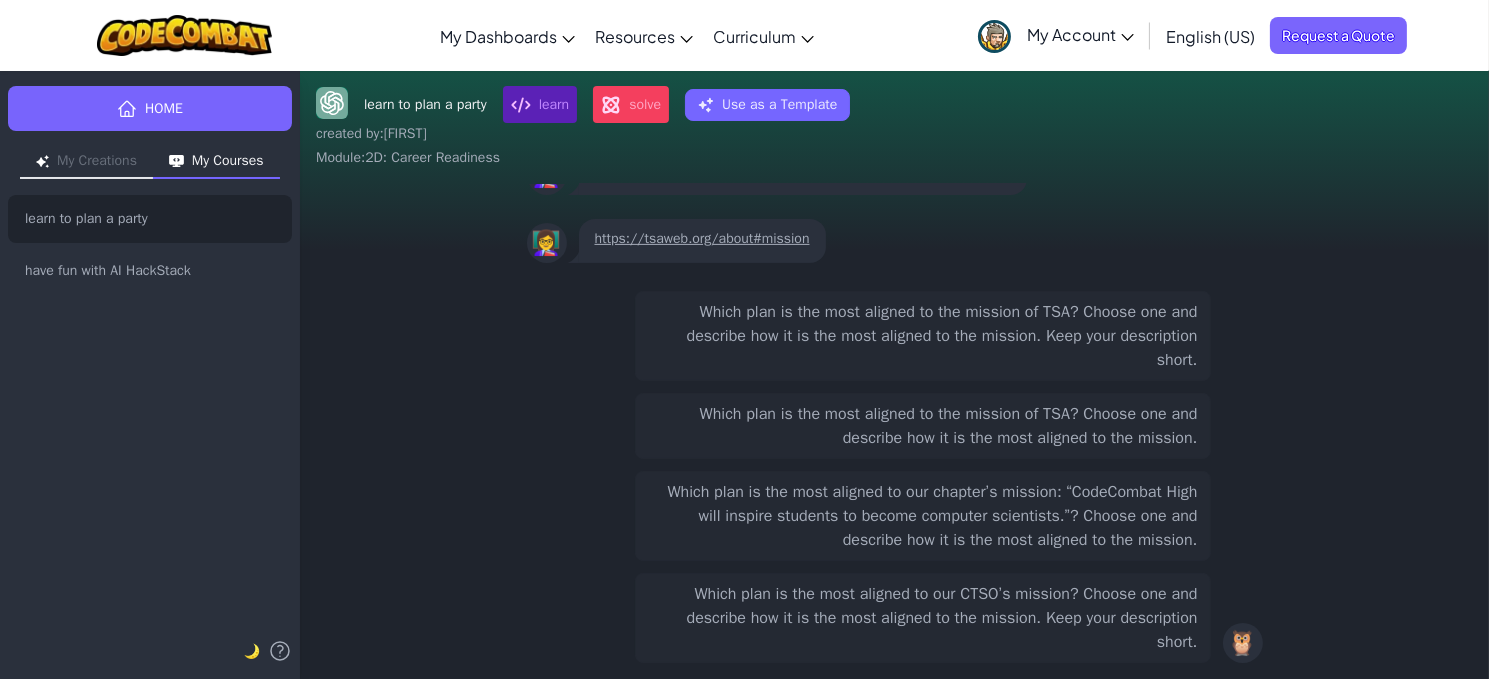 click on "Which plan is the most aligned to our CTSO’s mission? Choose one and describe how it is the most aligned to the mission. Keep your description short." at bounding box center (923, 618) 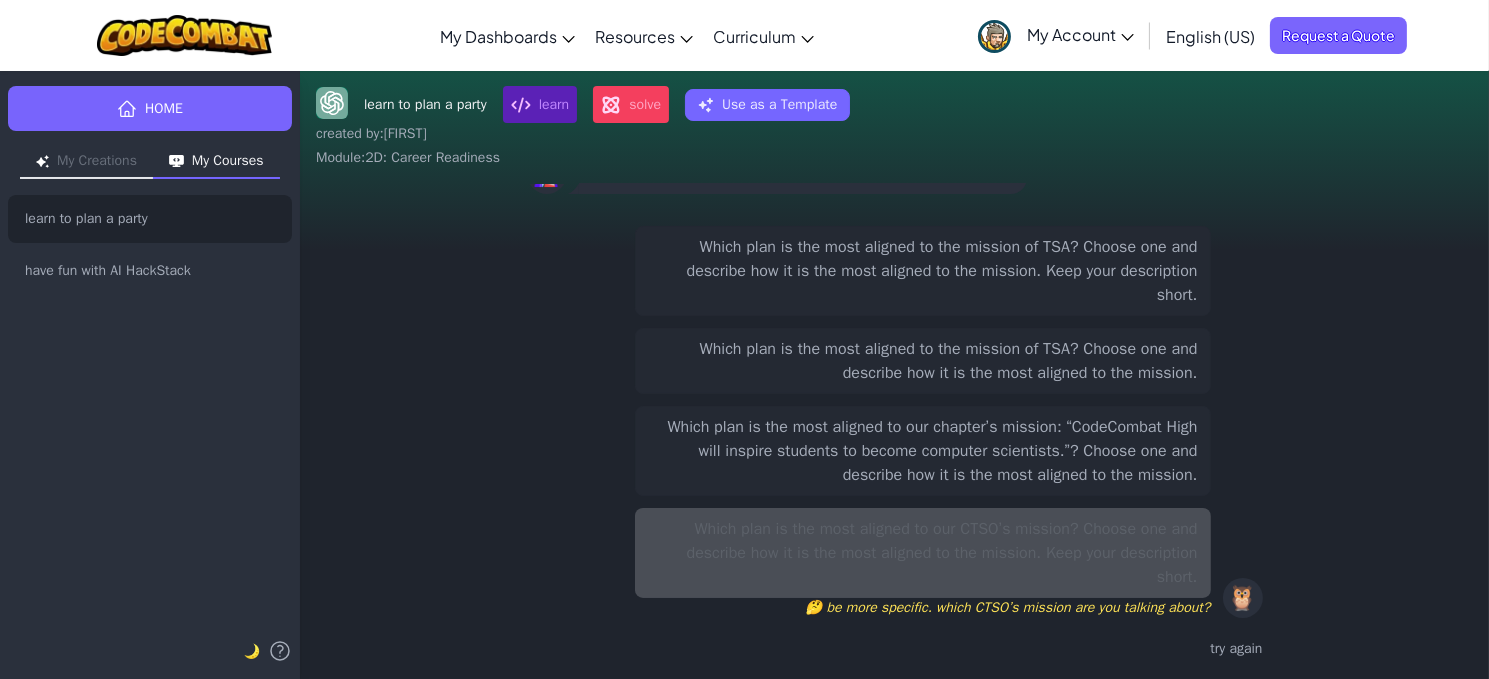 click on "Which plan is the most aligned to our chapter’s mission: “CodeCombat High will inspire students to become computer scientists.”? Choose one and describe how it is the most aligned to the mission." at bounding box center [923, 451] 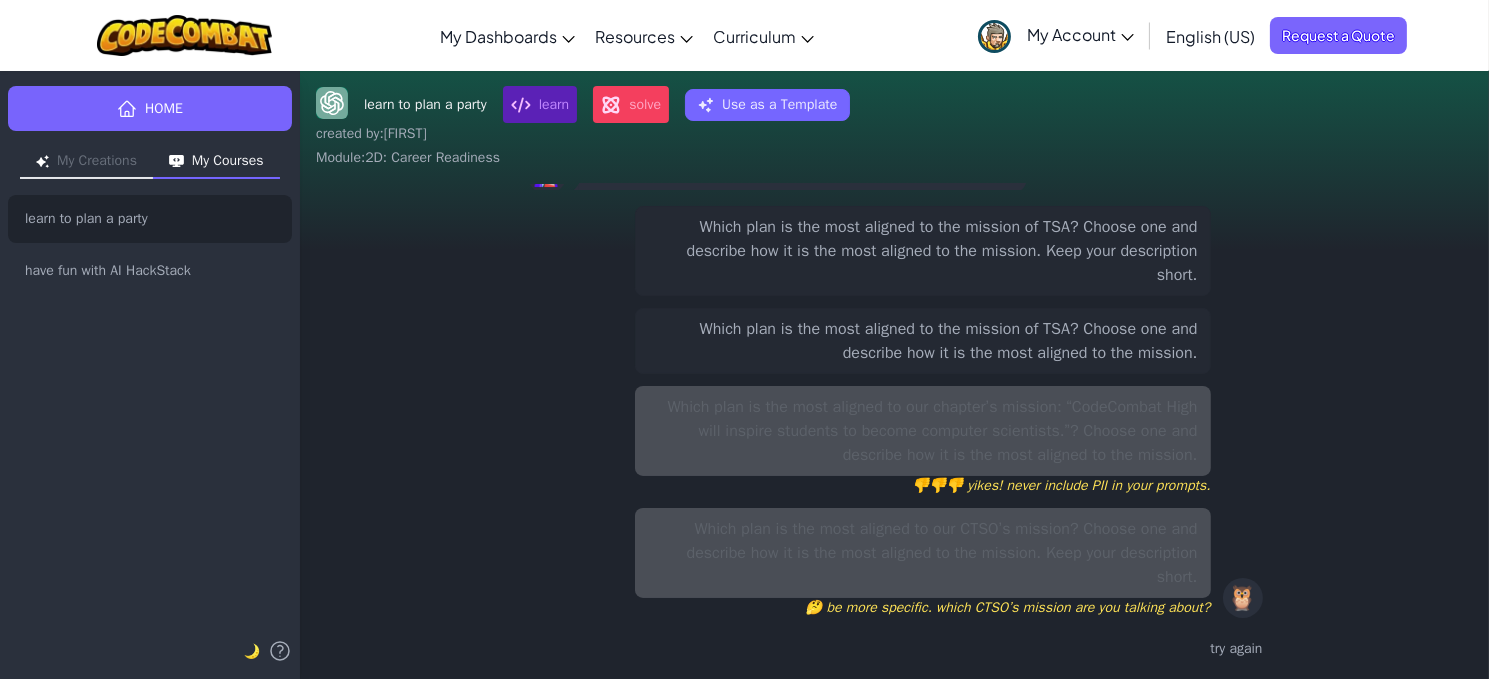 click on "Which plan is the most aligned to the mission of TSA? Choose one and describe how it is the most aligned to the mission." at bounding box center (923, 341) 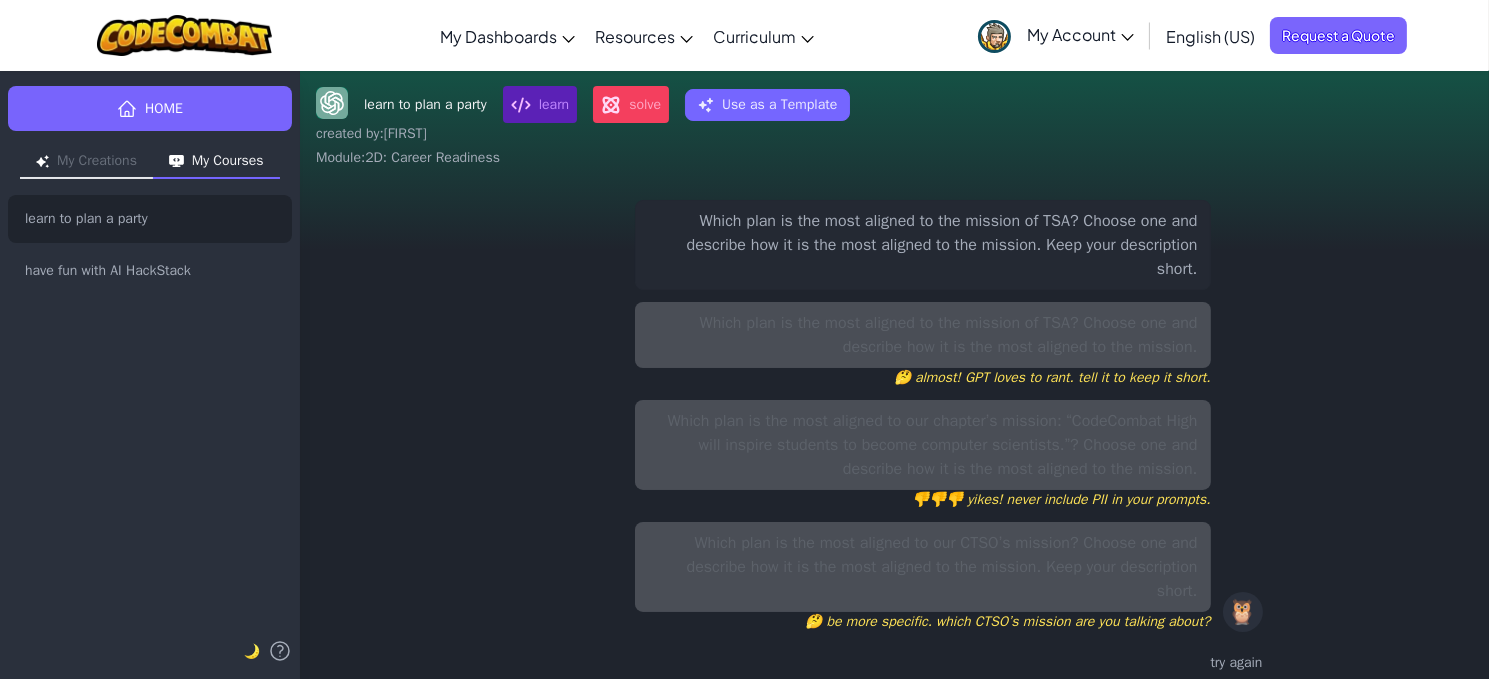 click on "Which plan is the most aligned to the mission of TSA? Choose one and describe how it is the most aligned to the mission. Keep your description short." at bounding box center [923, 245] 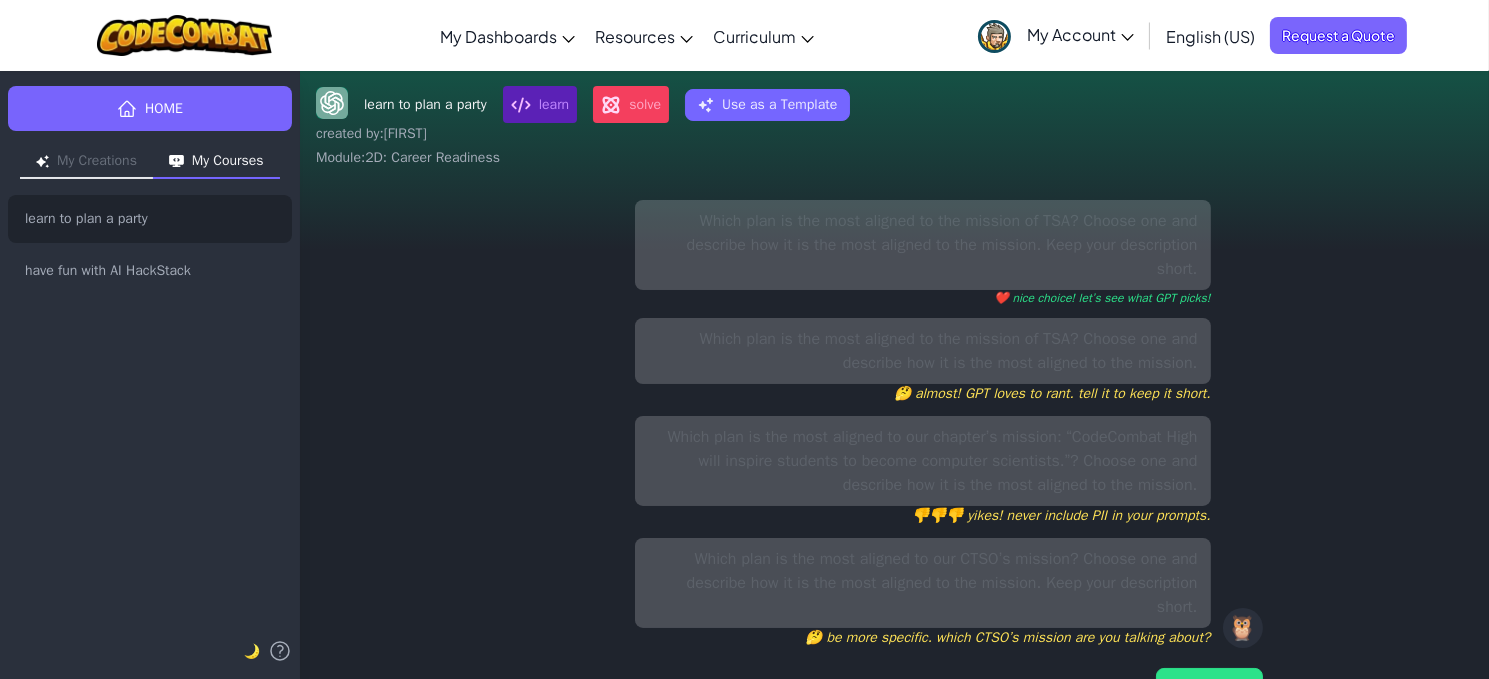 scroll, scrollTop: 0, scrollLeft: 0, axis: both 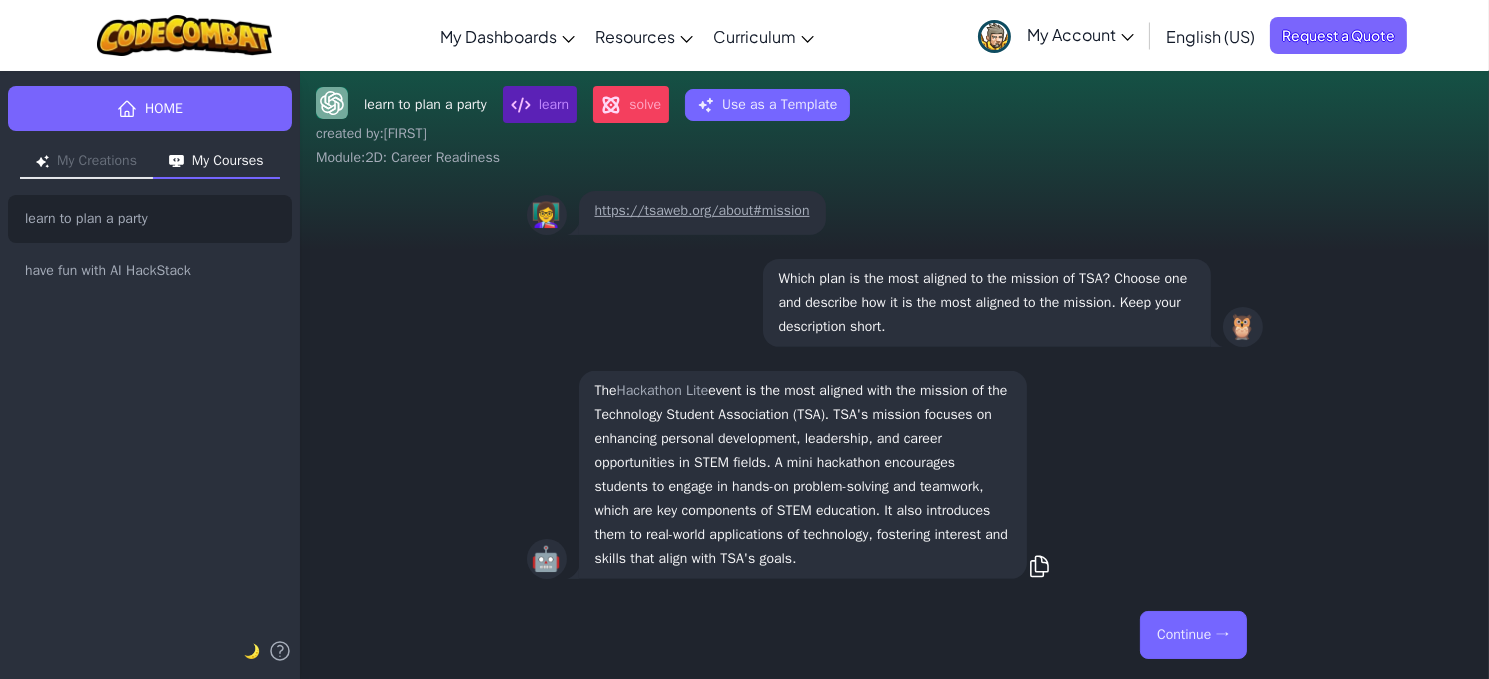 click on "Continue →" at bounding box center [1193, 635] 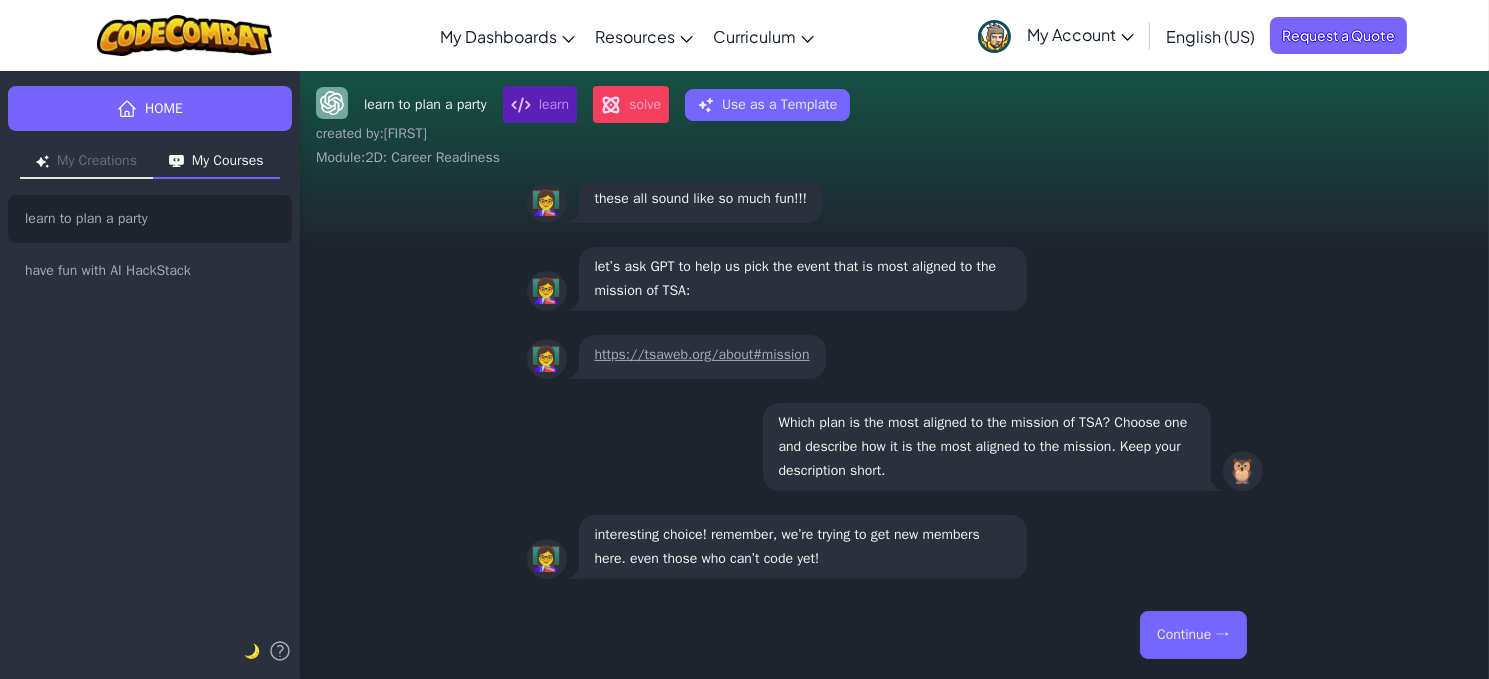 scroll, scrollTop: 0, scrollLeft: 0, axis: both 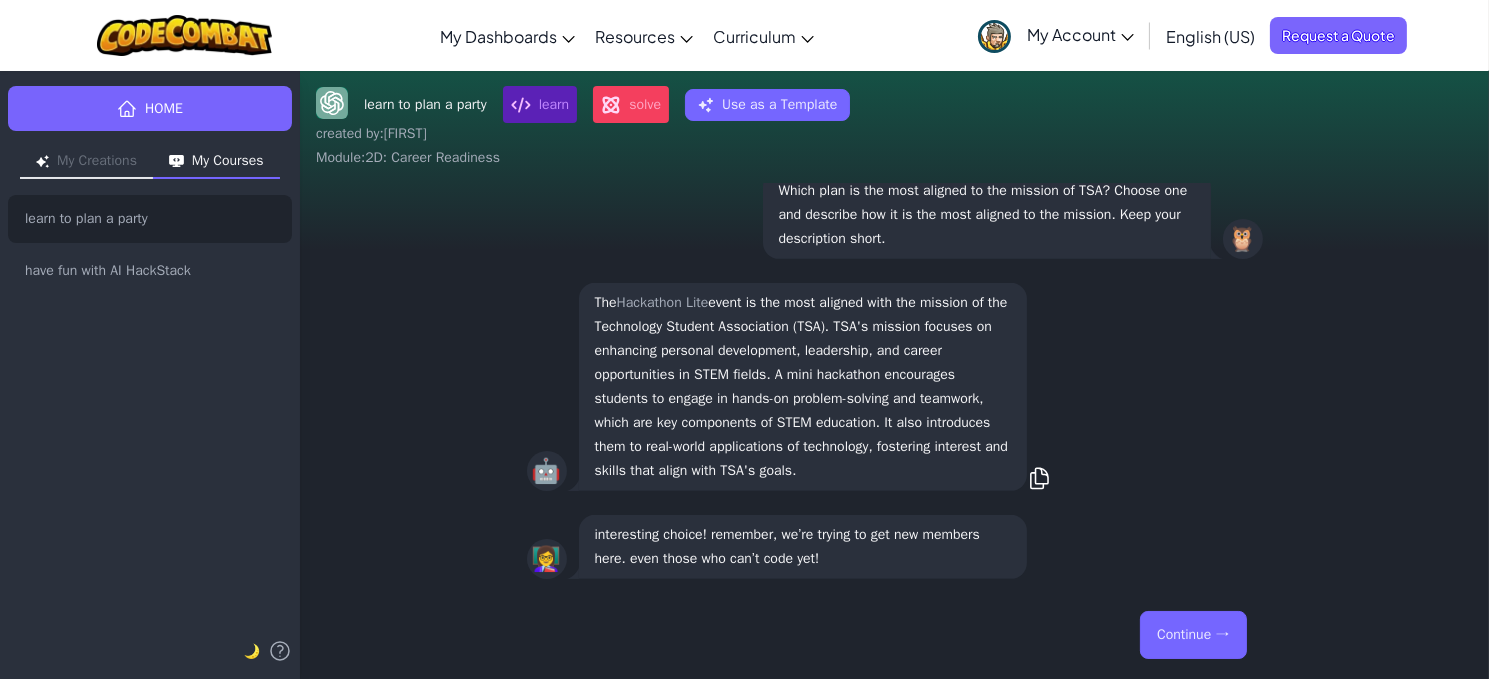 click on "Continue →" at bounding box center [1193, 635] 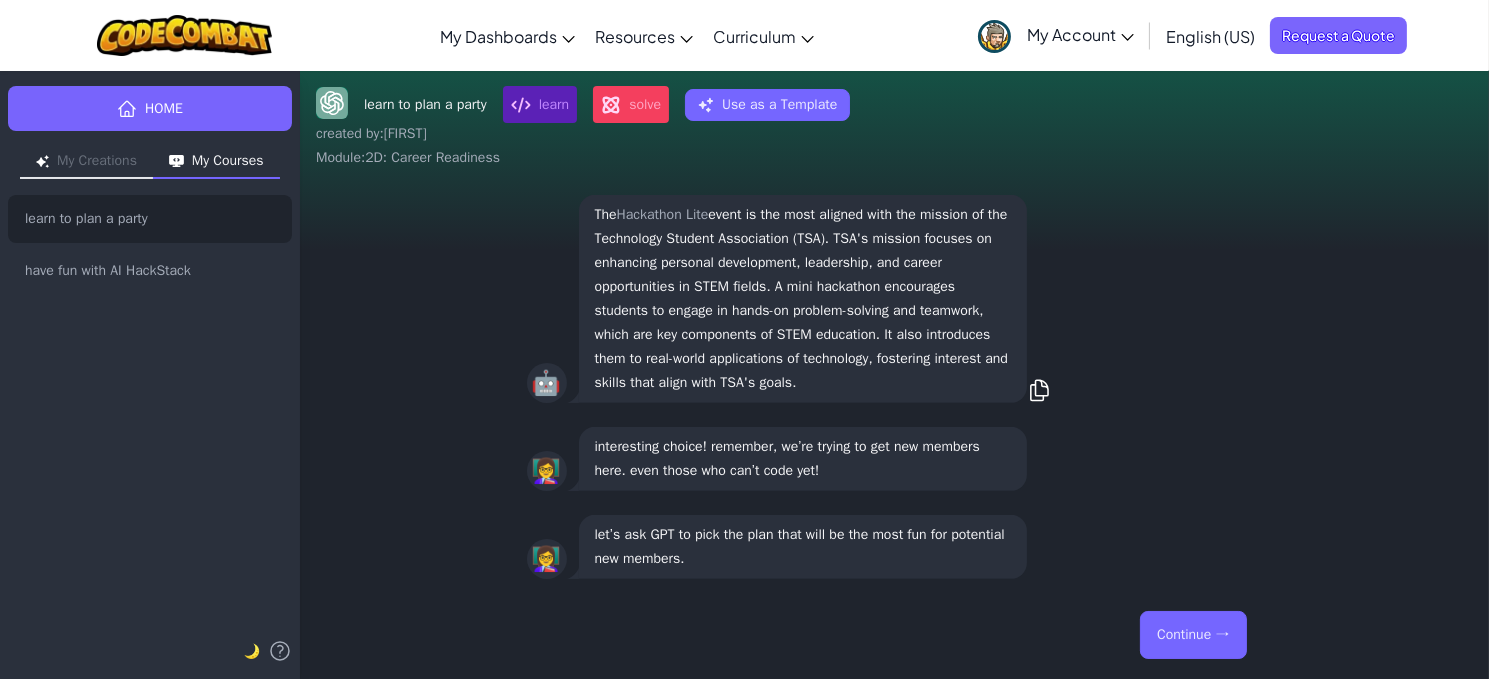 click on "Continue →" at bounding box center [1193, 635] 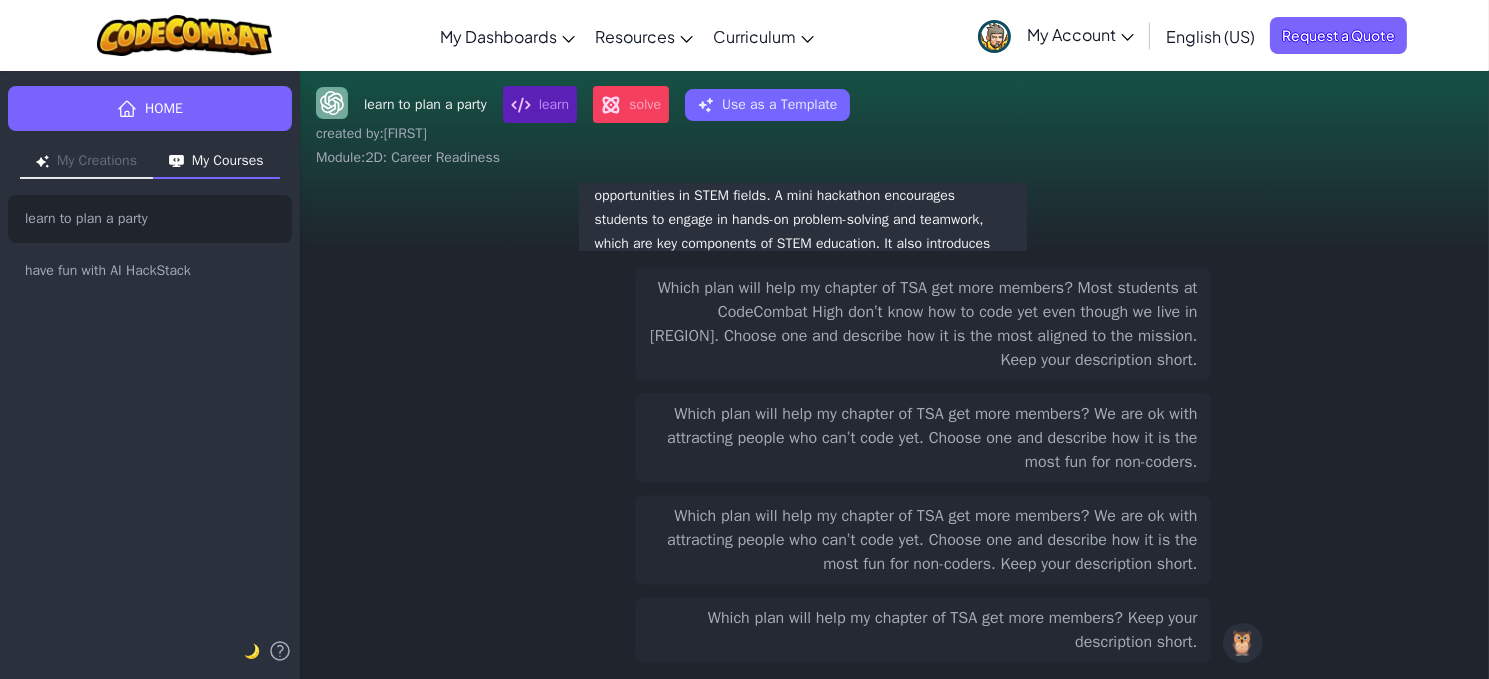 scroll, scrollTop: -337, scrollLeft: 0, axis: vertical 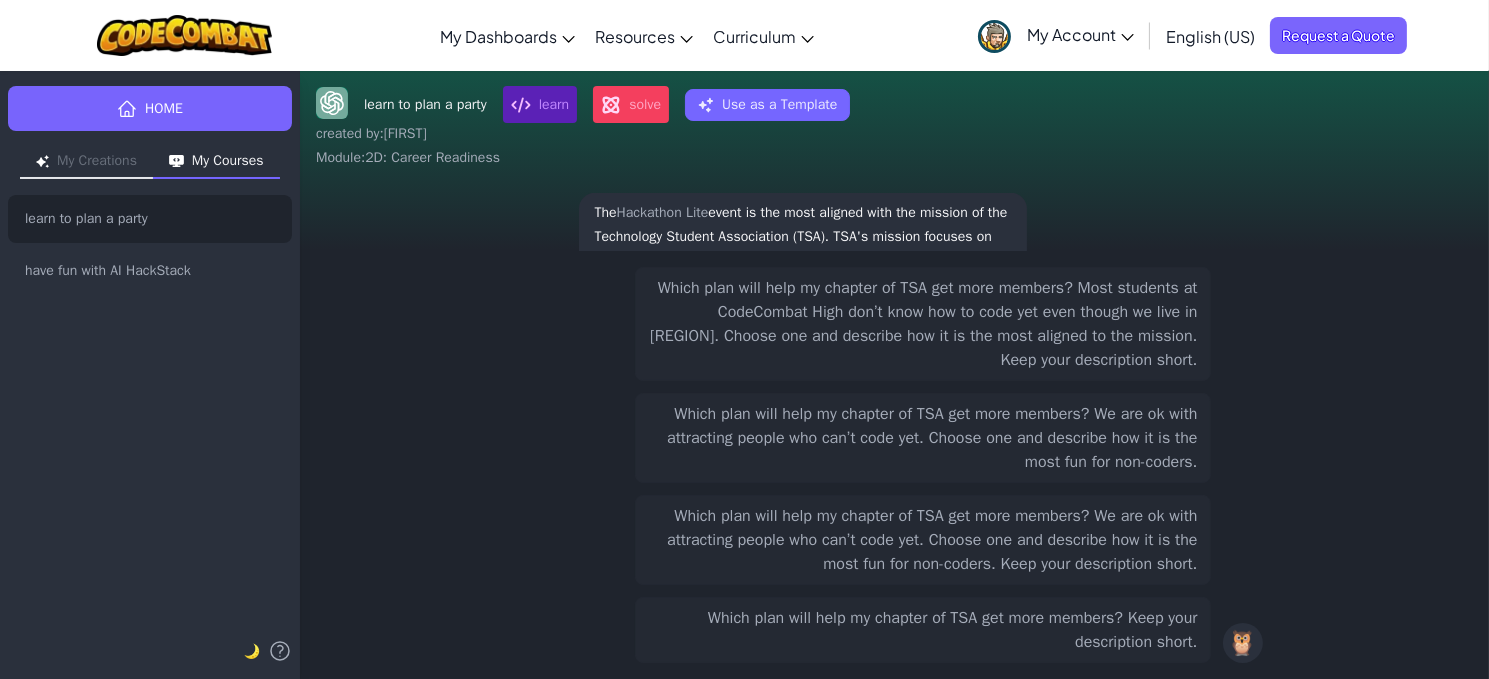 click on "Which plan will help my chapter of TSA get more members? We are ok with attracting people who can’t code yet. Choose one and describe how it is the most fun for non-coders. Keep your description short." at bounding box center [923, 540] 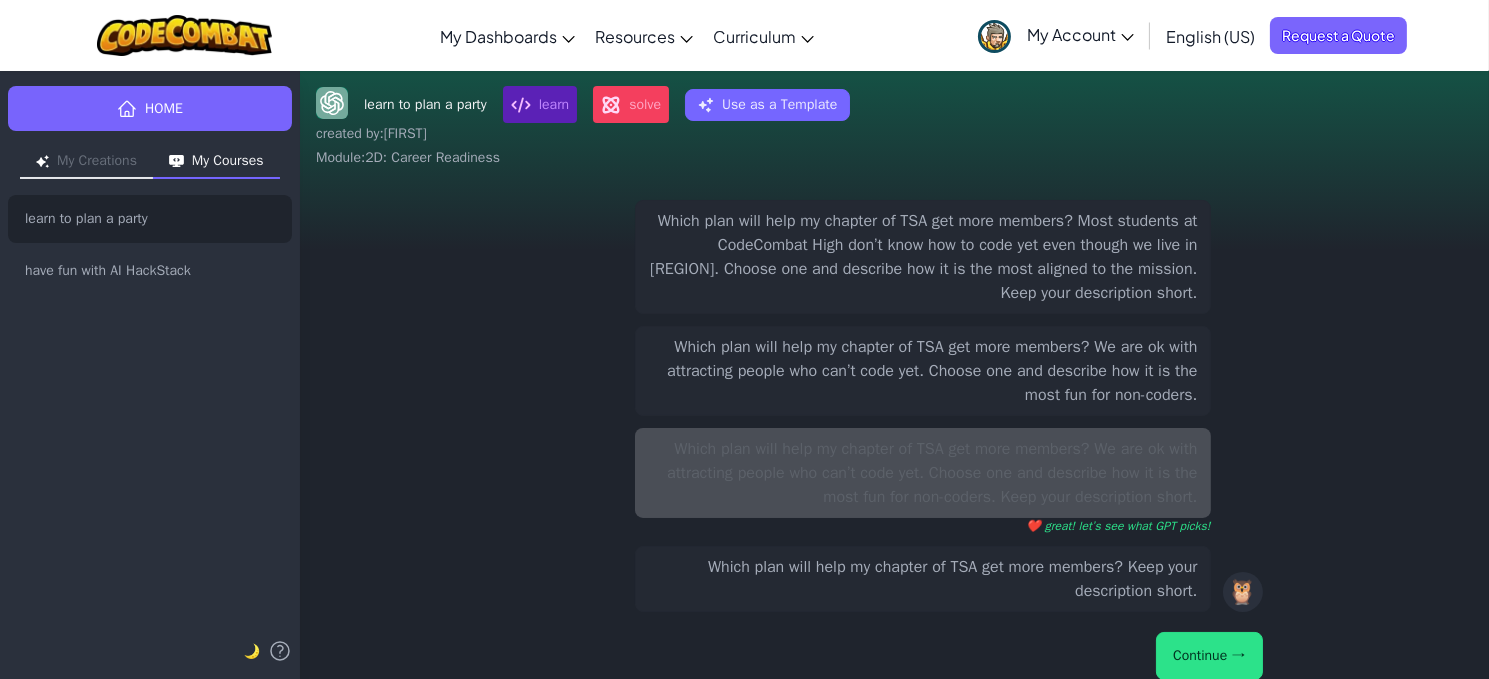 scroll, scrollTop: -406, scrollLeft: 0, axis: vertical 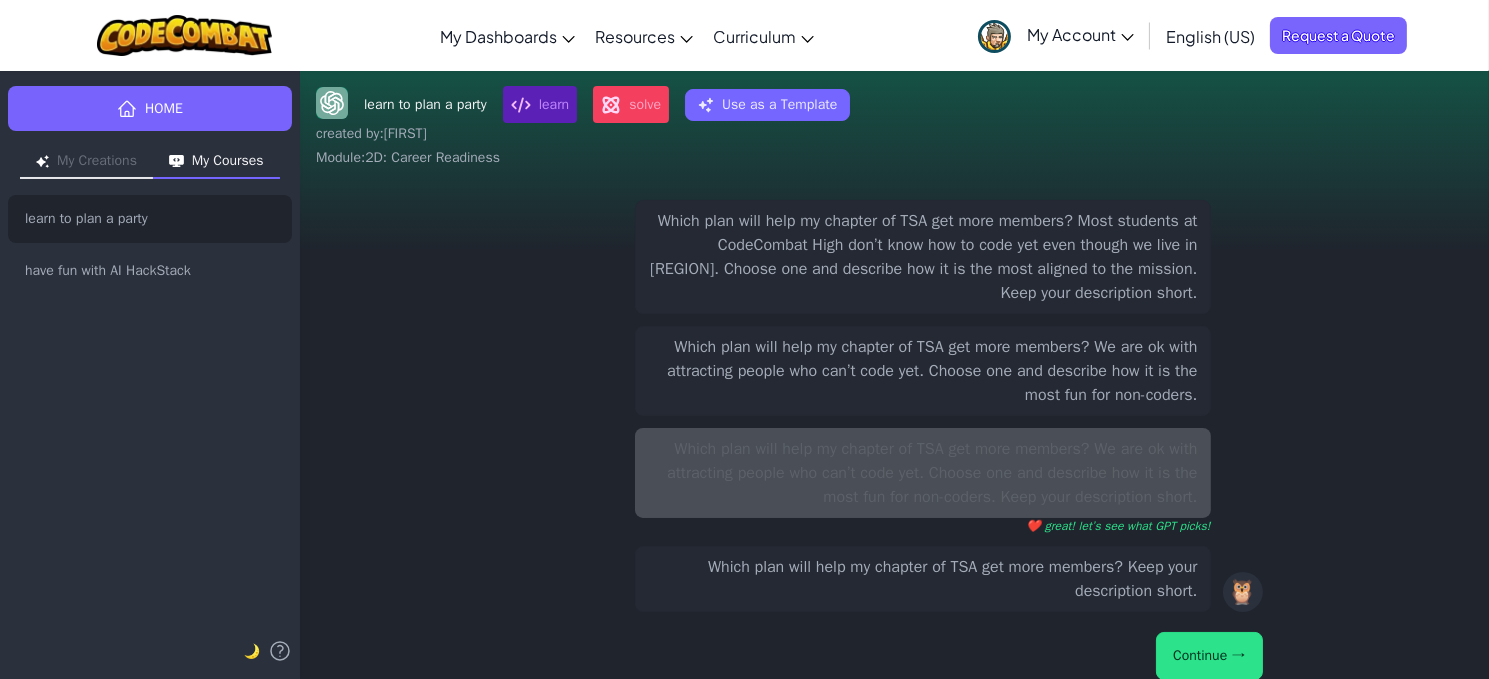 click on "Continue →" at bounding box center (1209, 656) 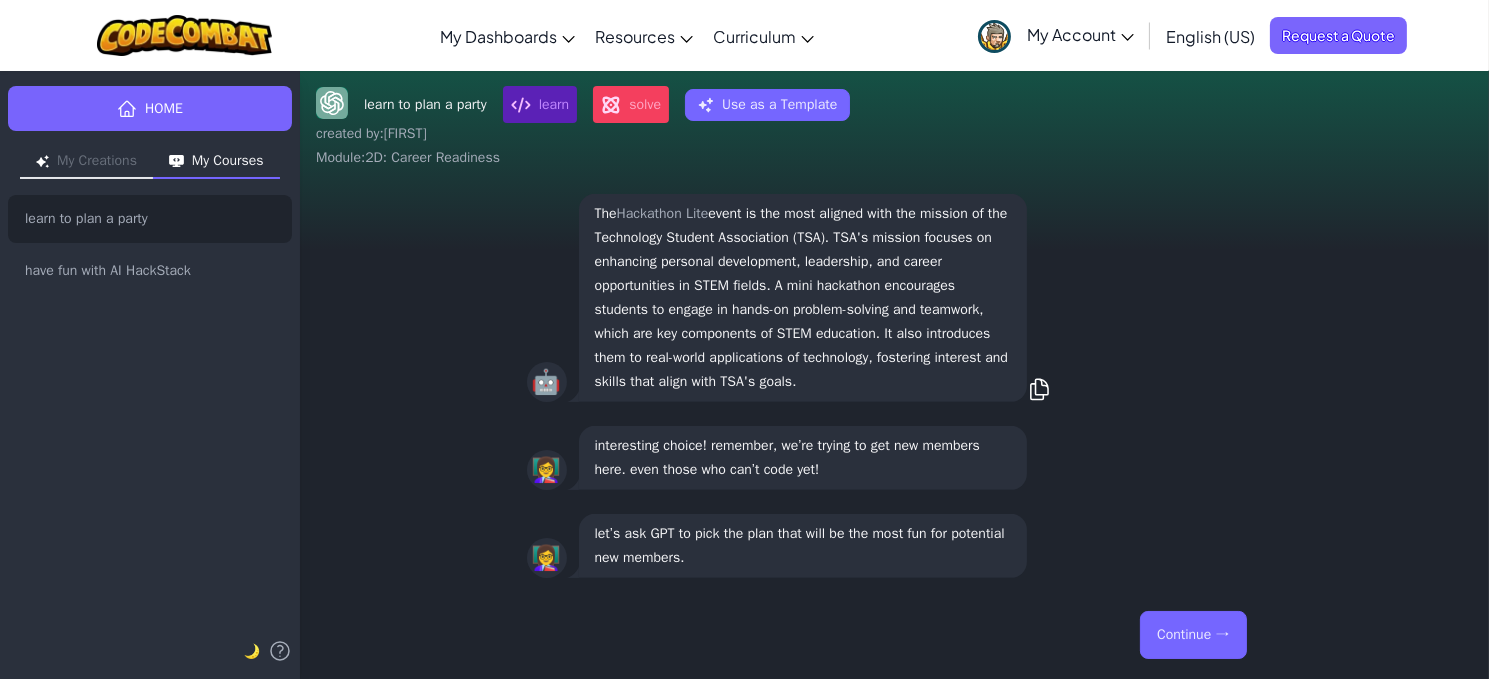 scroll, scrollTop: 0, scrollLeft: 0, axis: both 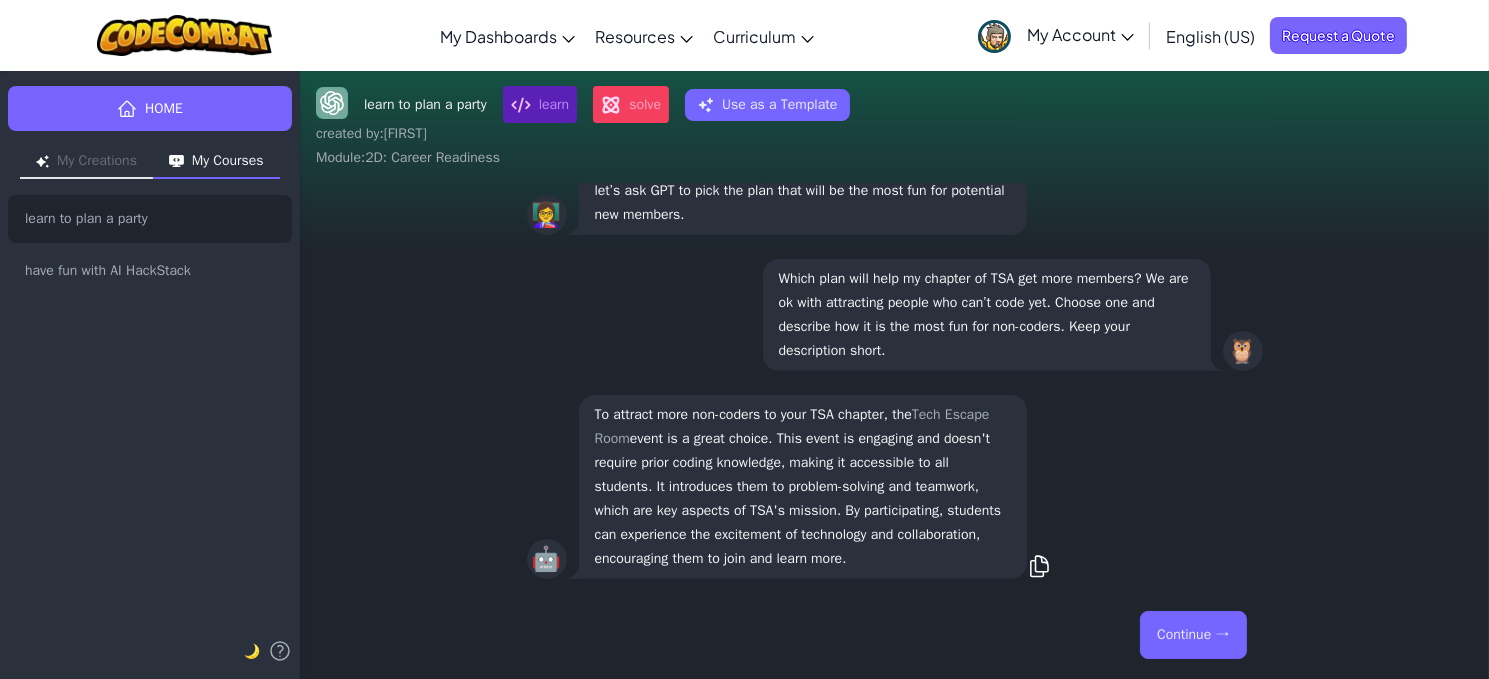 click on "Continue →" at bounding box center [1193, 635] 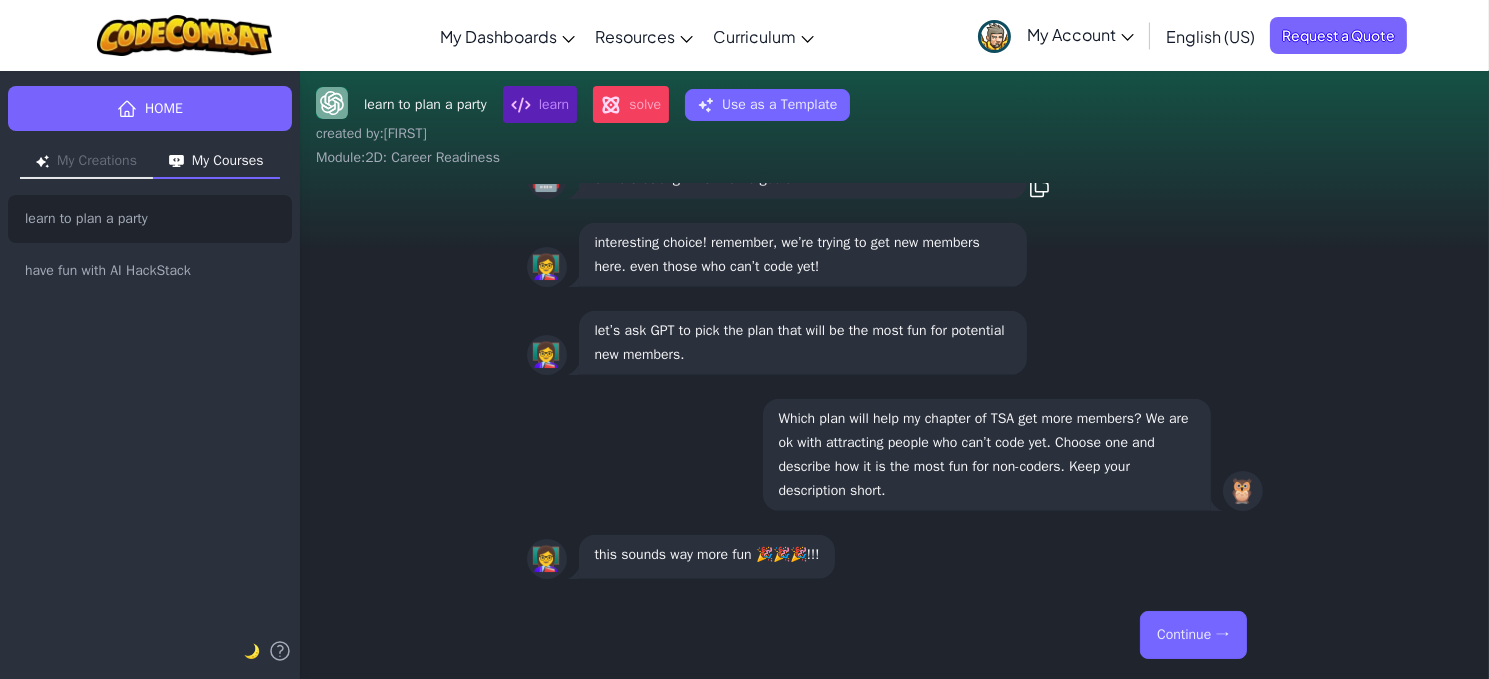 scroll, scrollTop: 0, scrollLeft: 0, axis: both 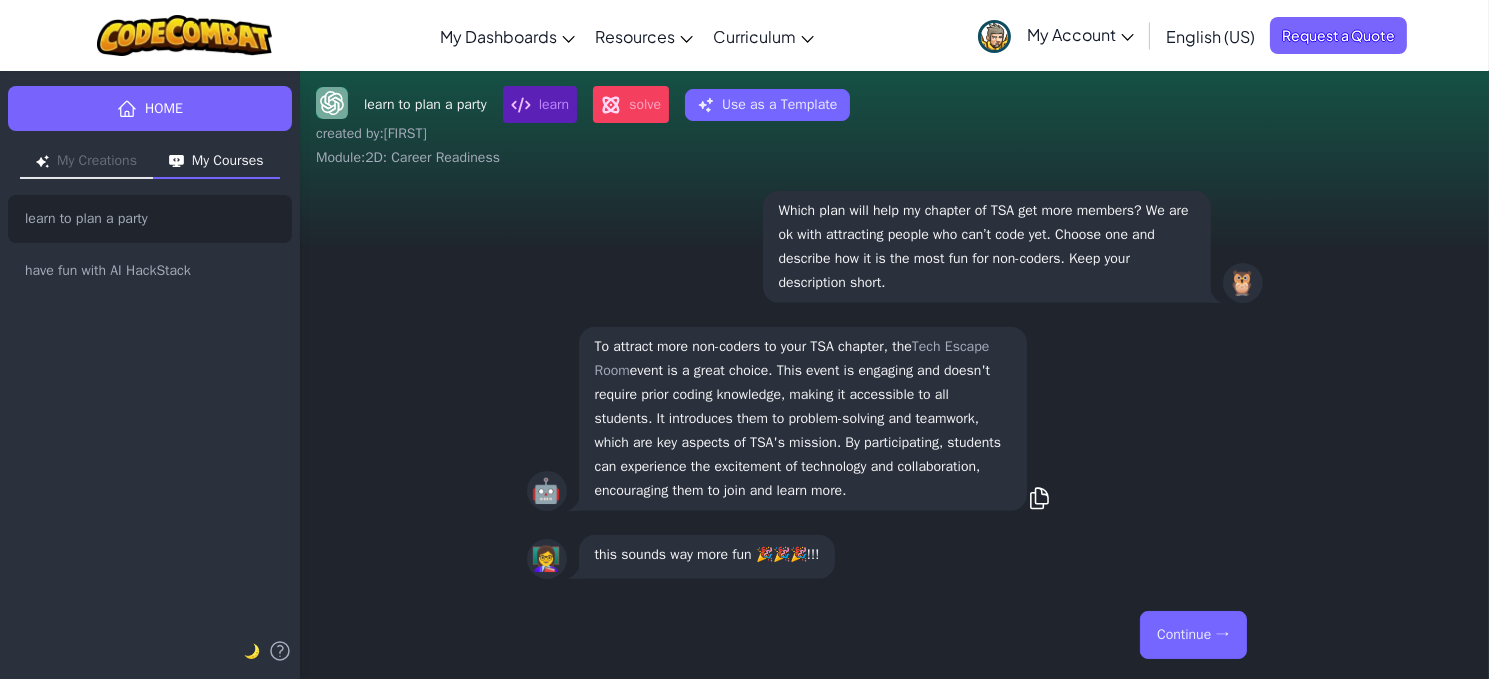 click on "Continue →" at bounding box center (1193, 635) 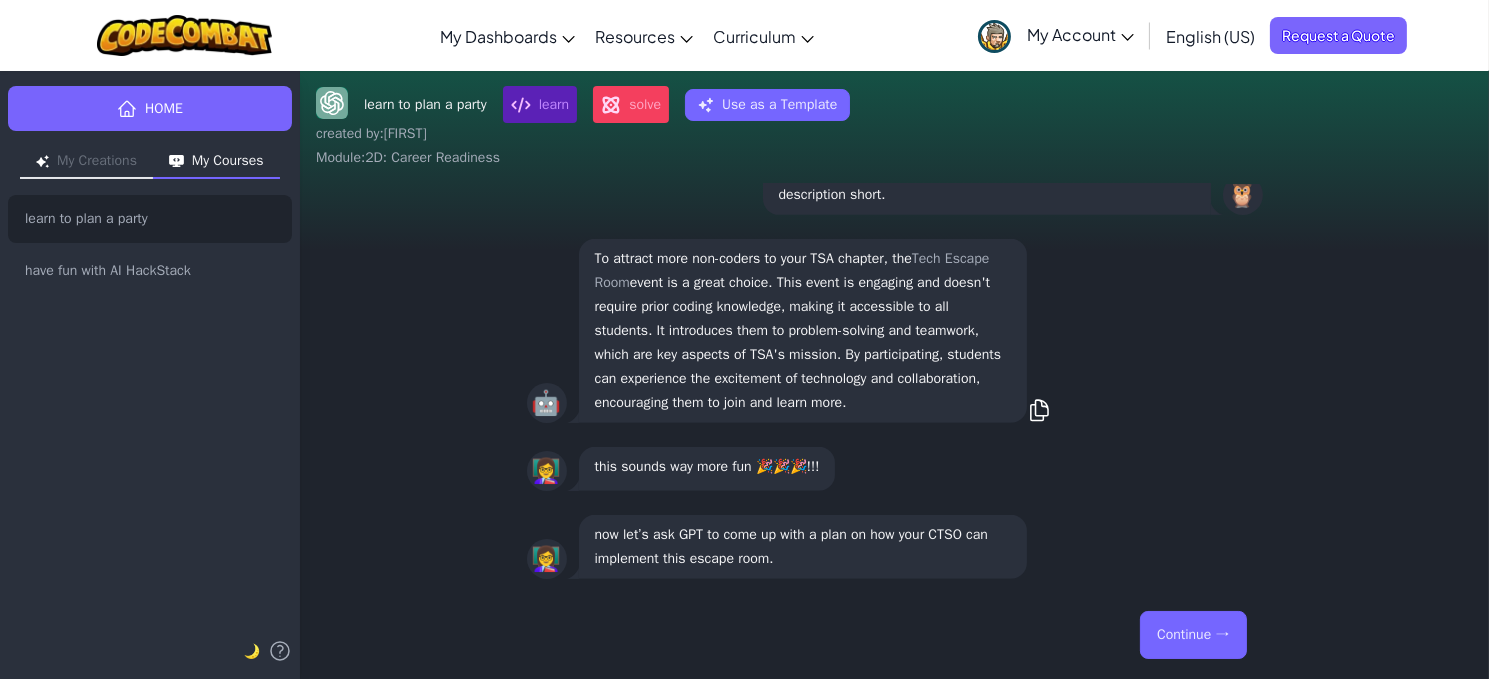 scroll, scrollTop: 0, scrollLeft: 0, axis: both 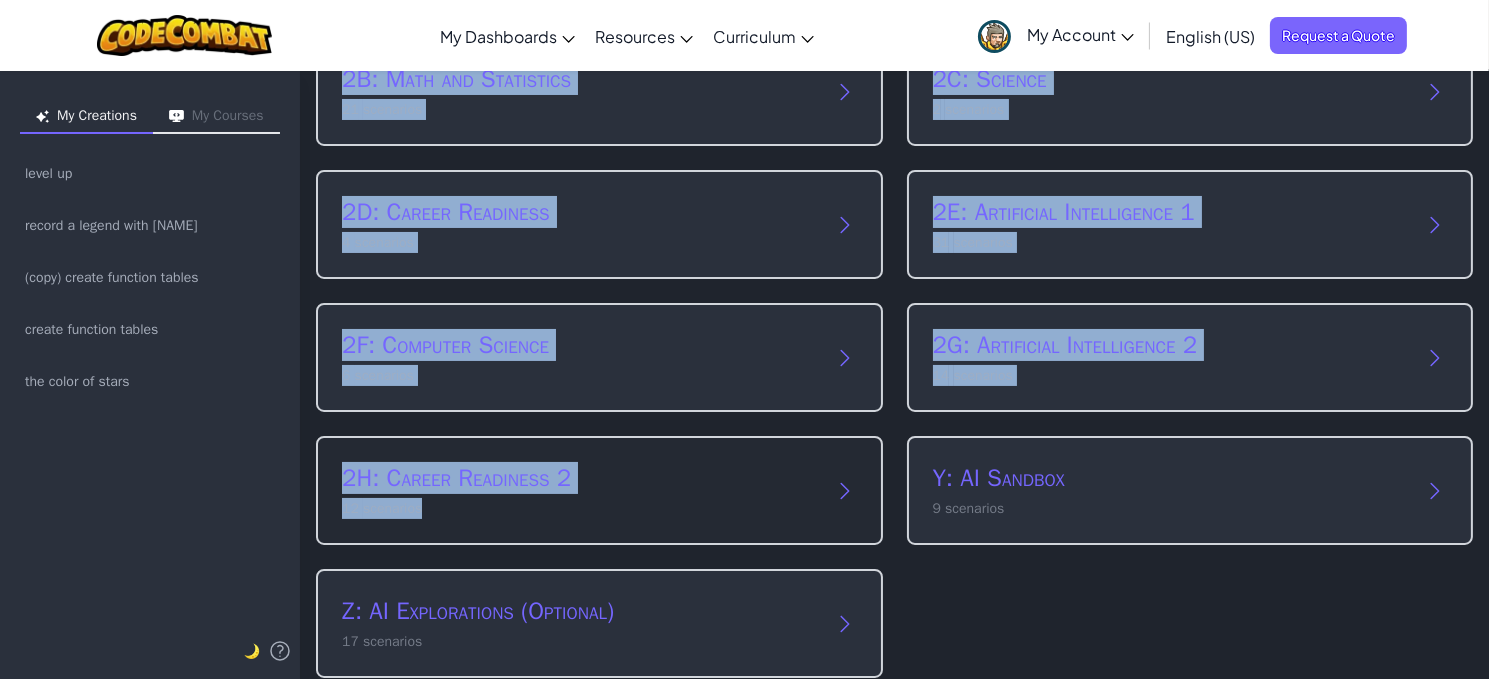 drag, startPoint x: 331, startPoint y: 127, endPoint x: 806, endPoint y: 490, distance: 597.8244 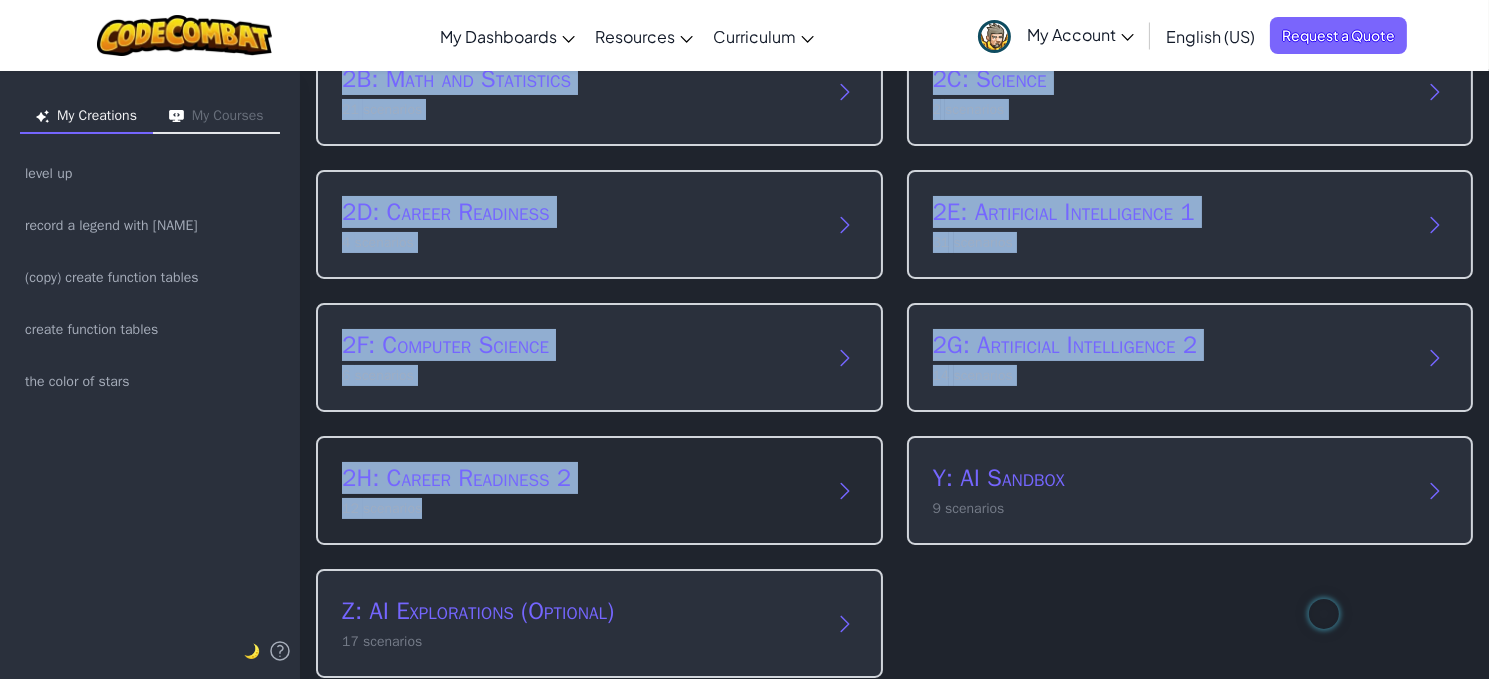 copy on "earning Modules 1: Intro to AI 15   scenarios 2A: English Language Arts 7   scenarios 2B: Math and Statistics 21   scenarios 2C: Science 2   scenarios 2D: Career Readiness 4   scenarios 2E: Artificial Intelligence 1 31   scenarios 2F: Computer Science 6   scenarios 2G: Artificial Intelligence 2 14   scenarios 2H: Career Readiness 2 12   scenarios" 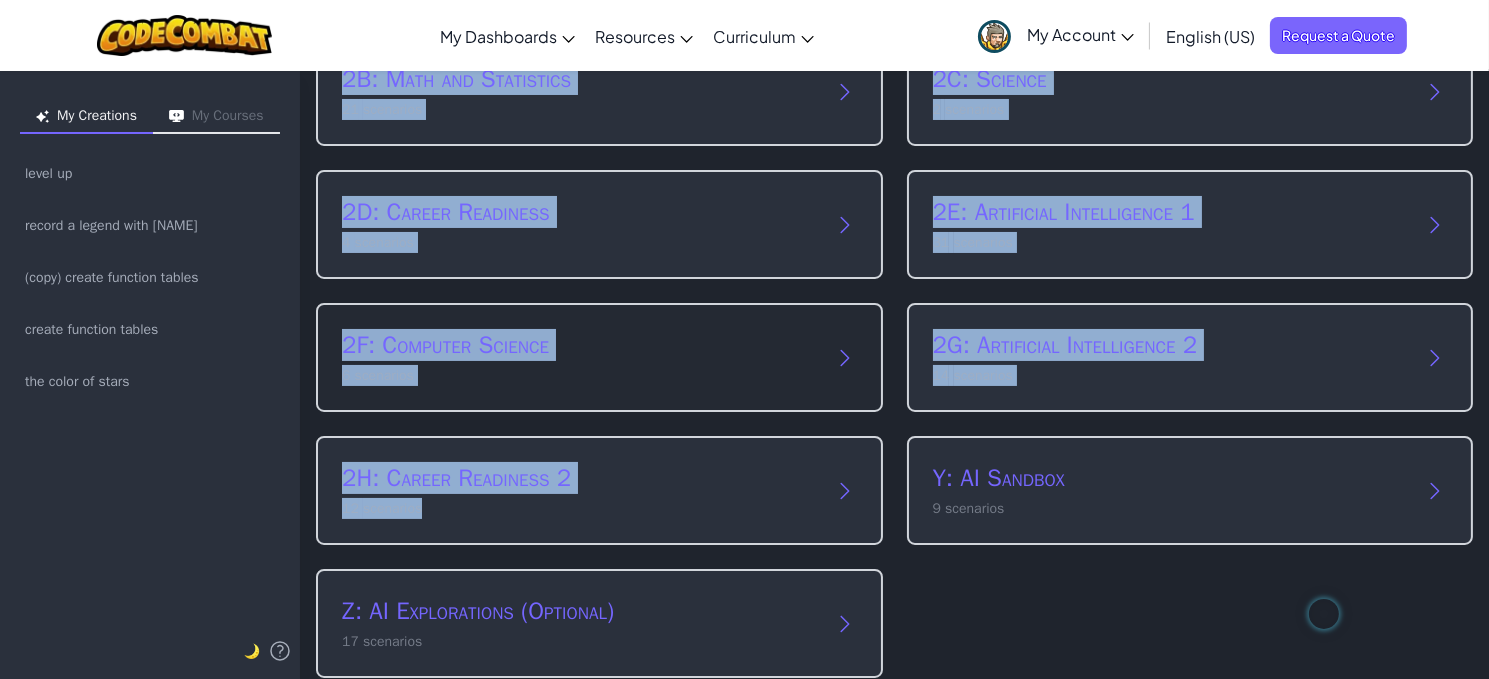 click on "2F: Computer Science" at bounding box center [579, 345] 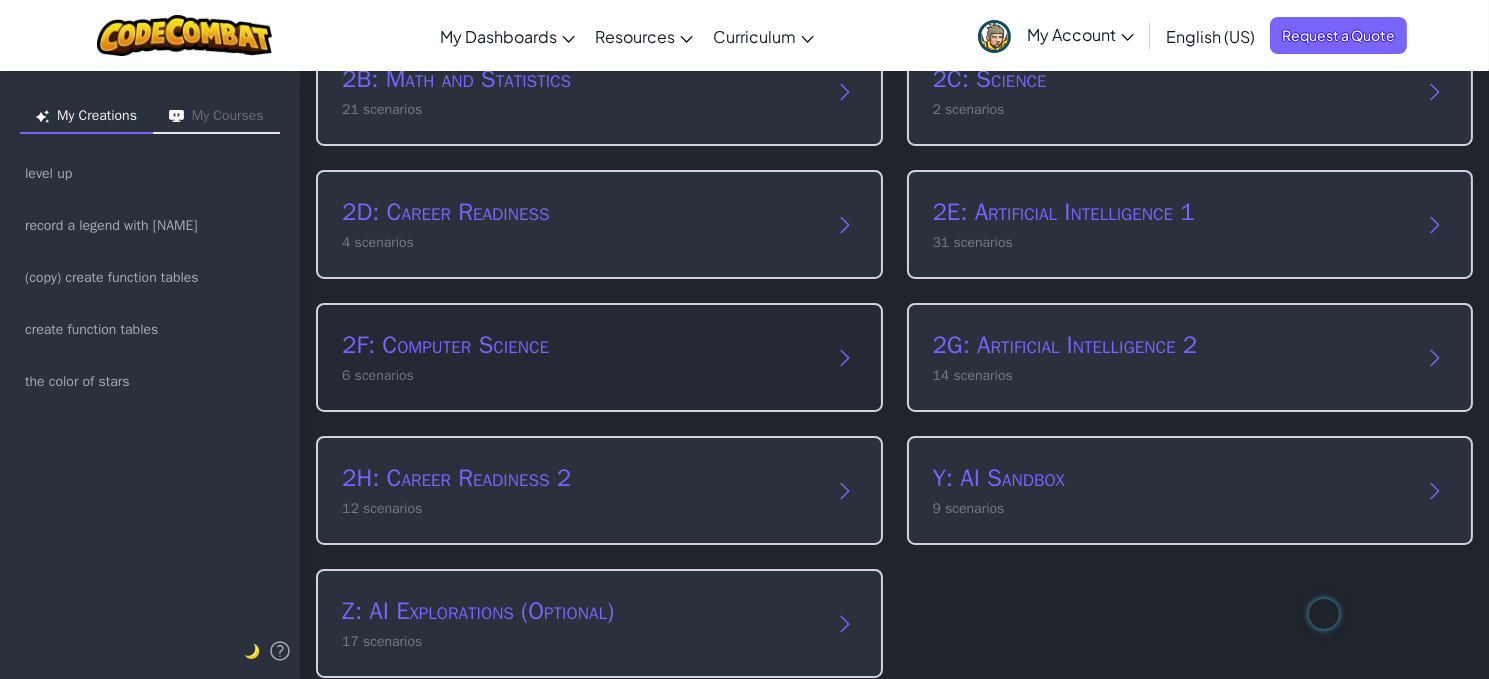 scroll, scrollTop: 0, scrollLeft: 0, axis: both 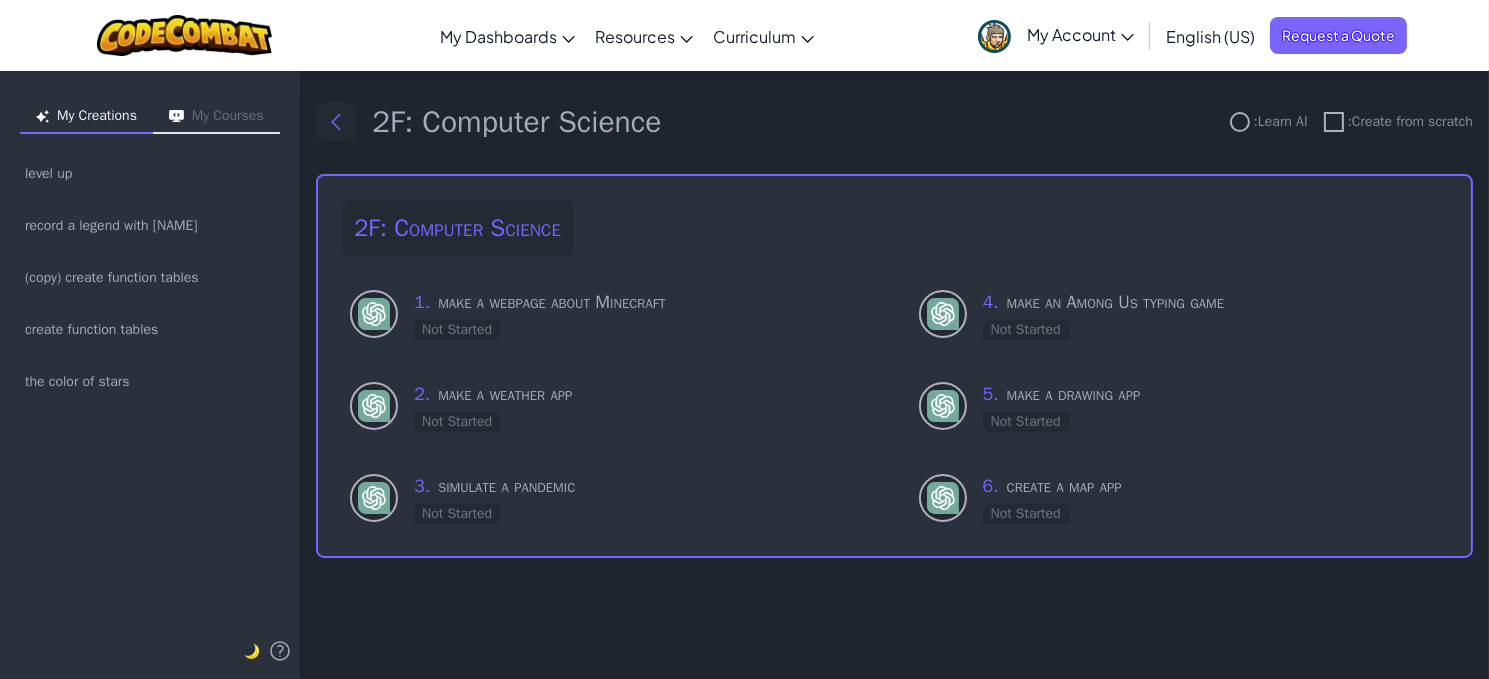 click 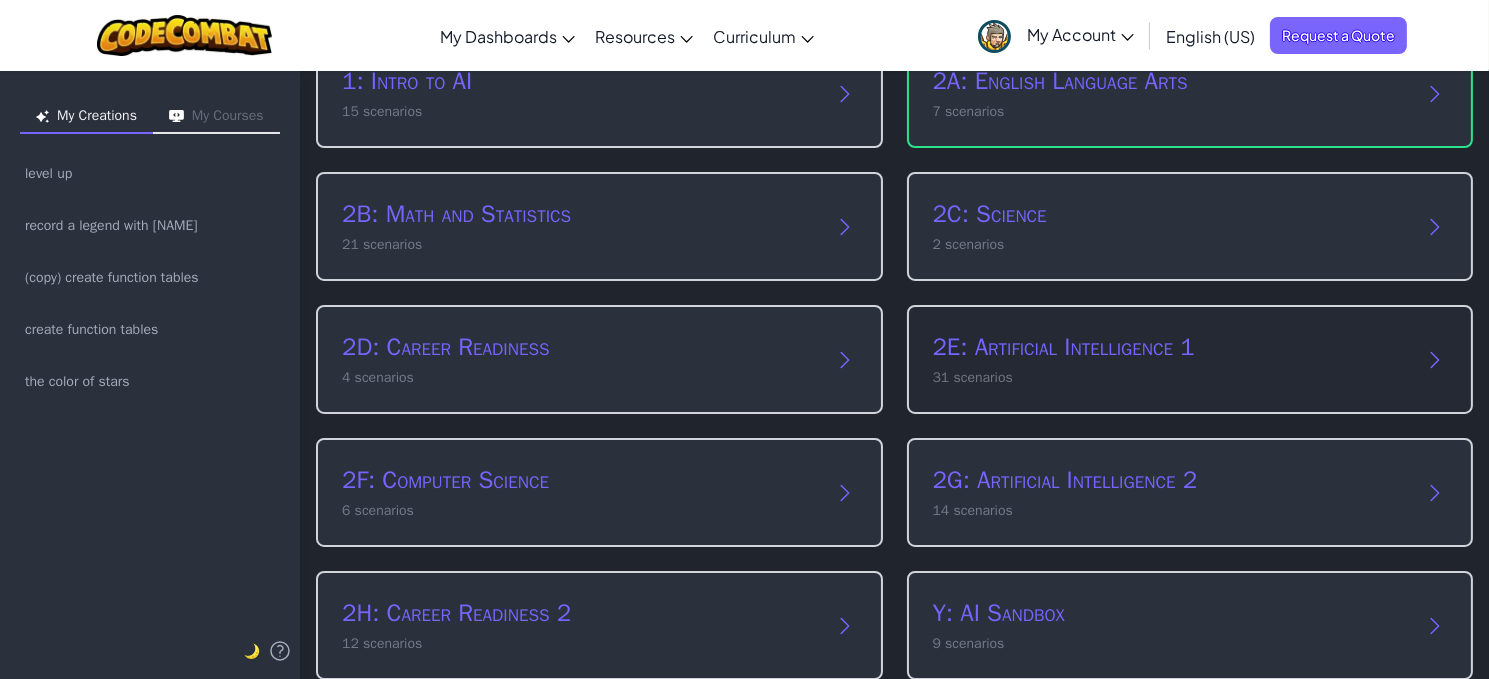 scroll, scrollTop: 133, scrollLeft: 0, axis: vertical 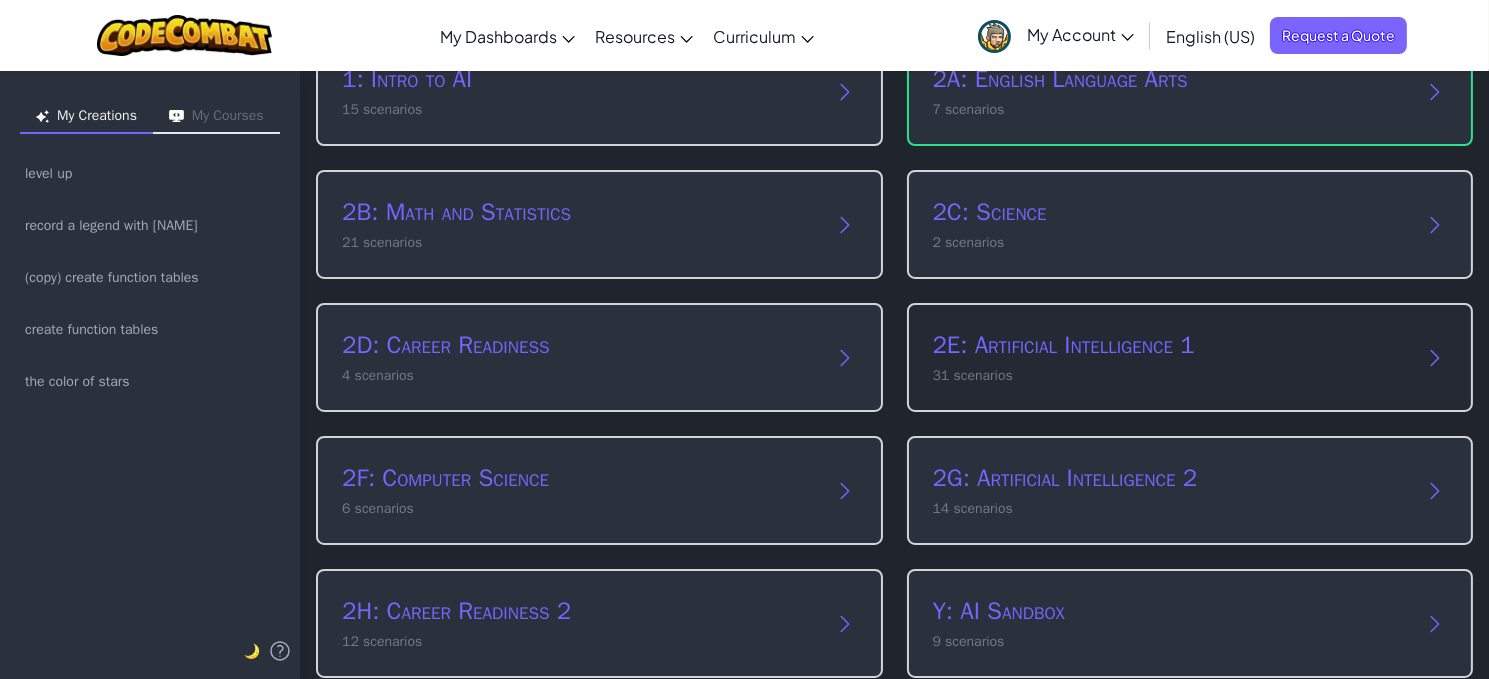 click on "2E: Artificial Intelligence 1" at bounding box center (1170, 345) 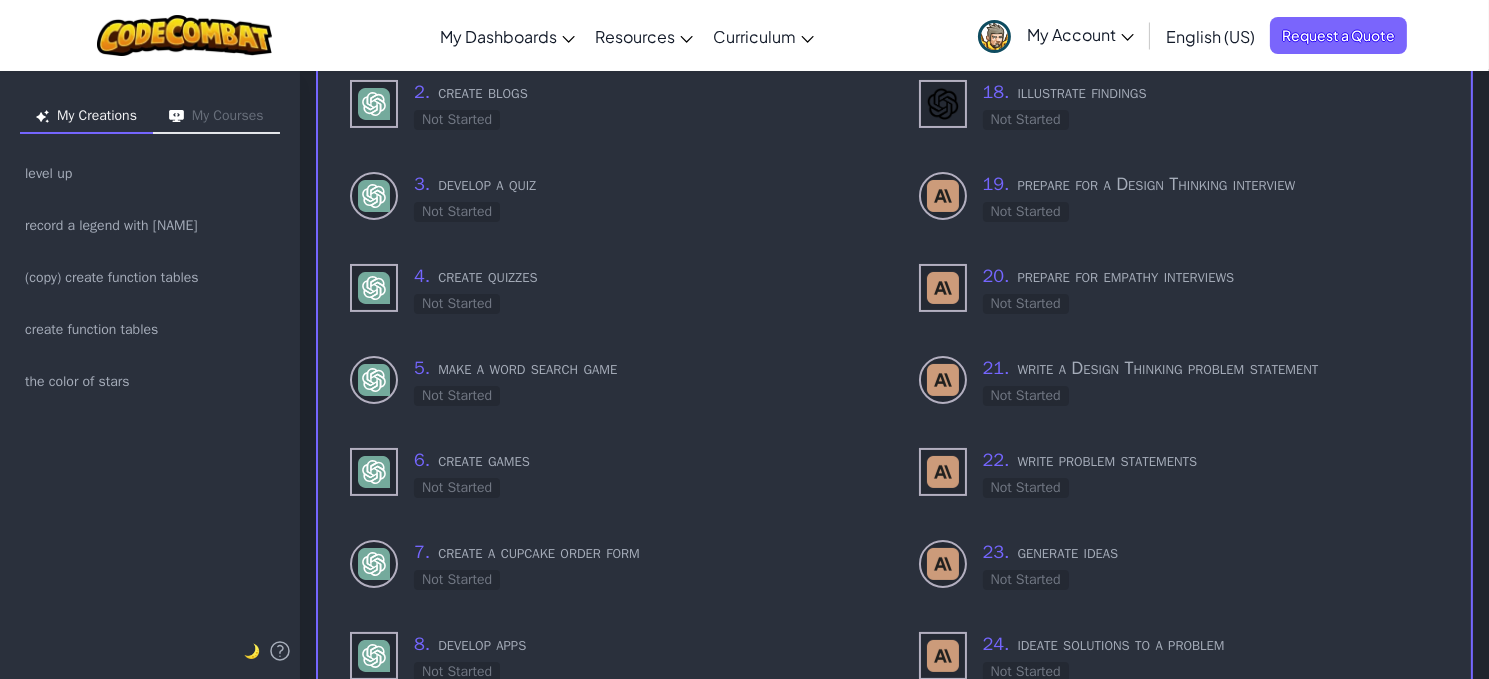scroll, scrollTop: 0, scrollLeft: 0, axis: both 